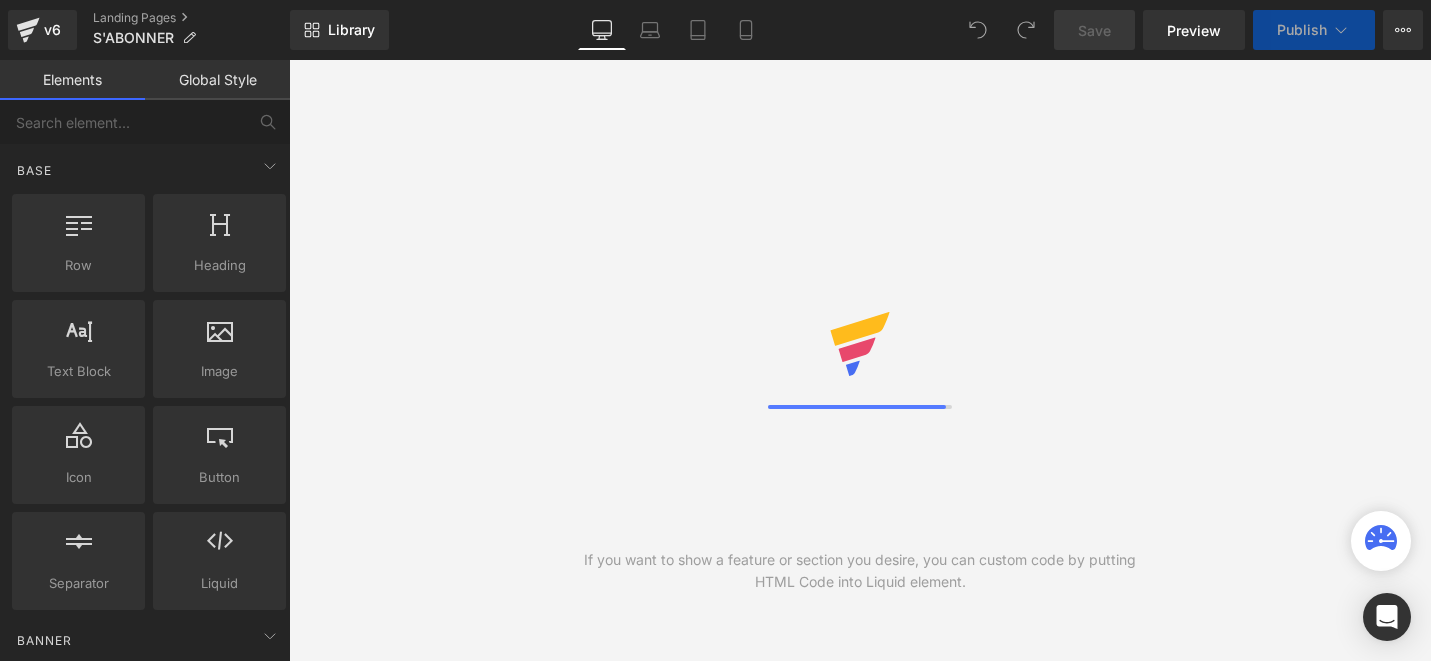 scroll, scrollTop: 0, scrollLeft: 0, axis: both 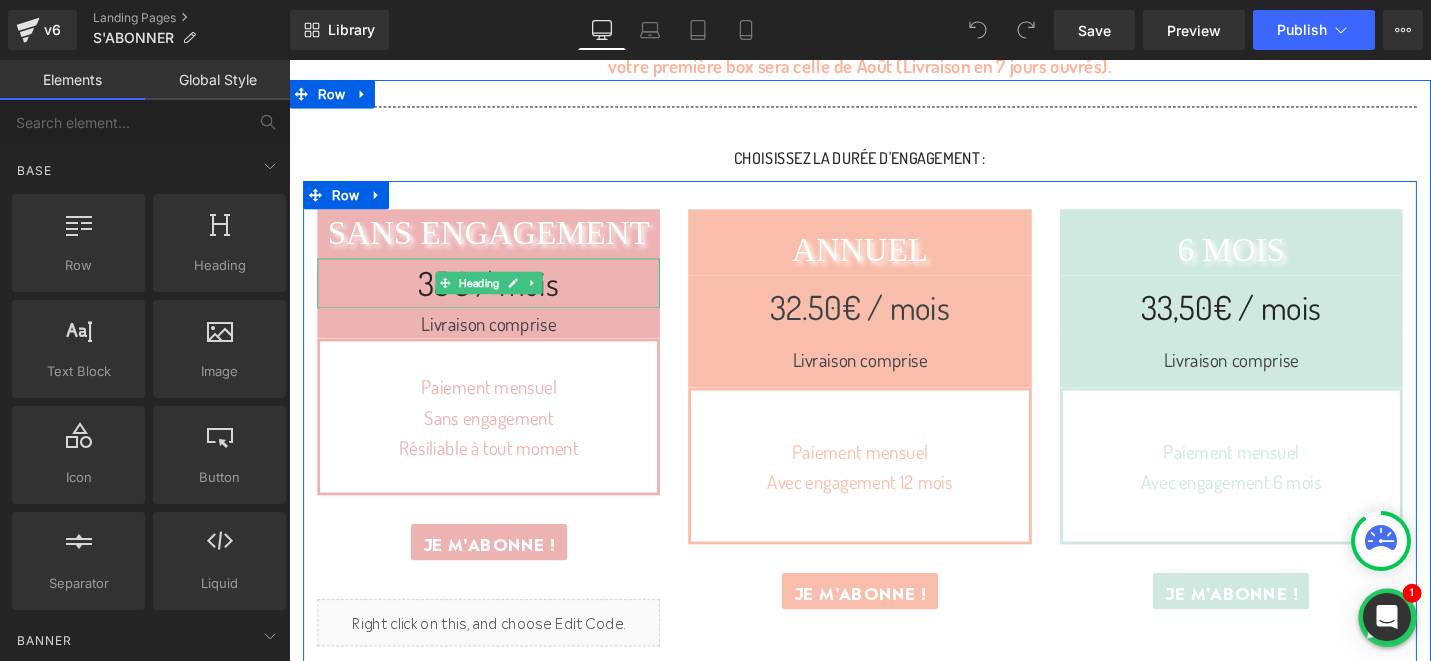 click on "35€ / mois" at bounding box center [500, 296] 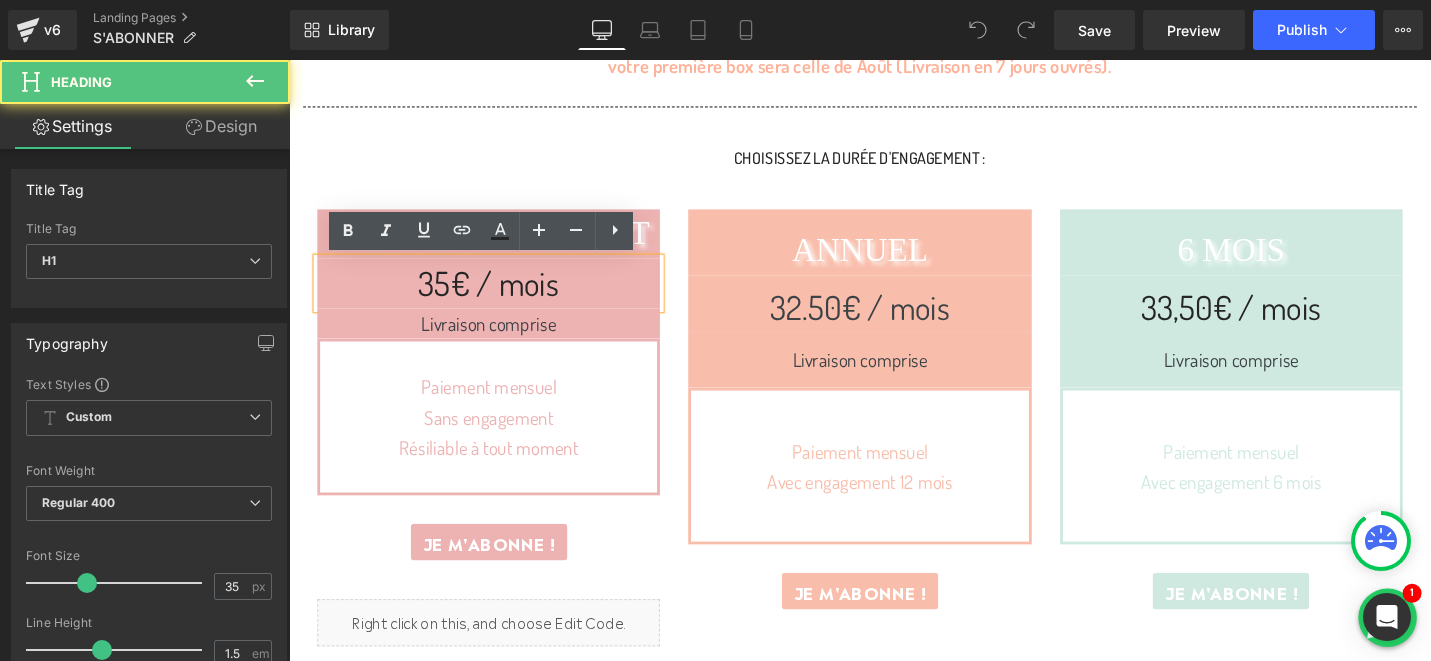 click on "35€ / mois" at bounding box center [500, 296] 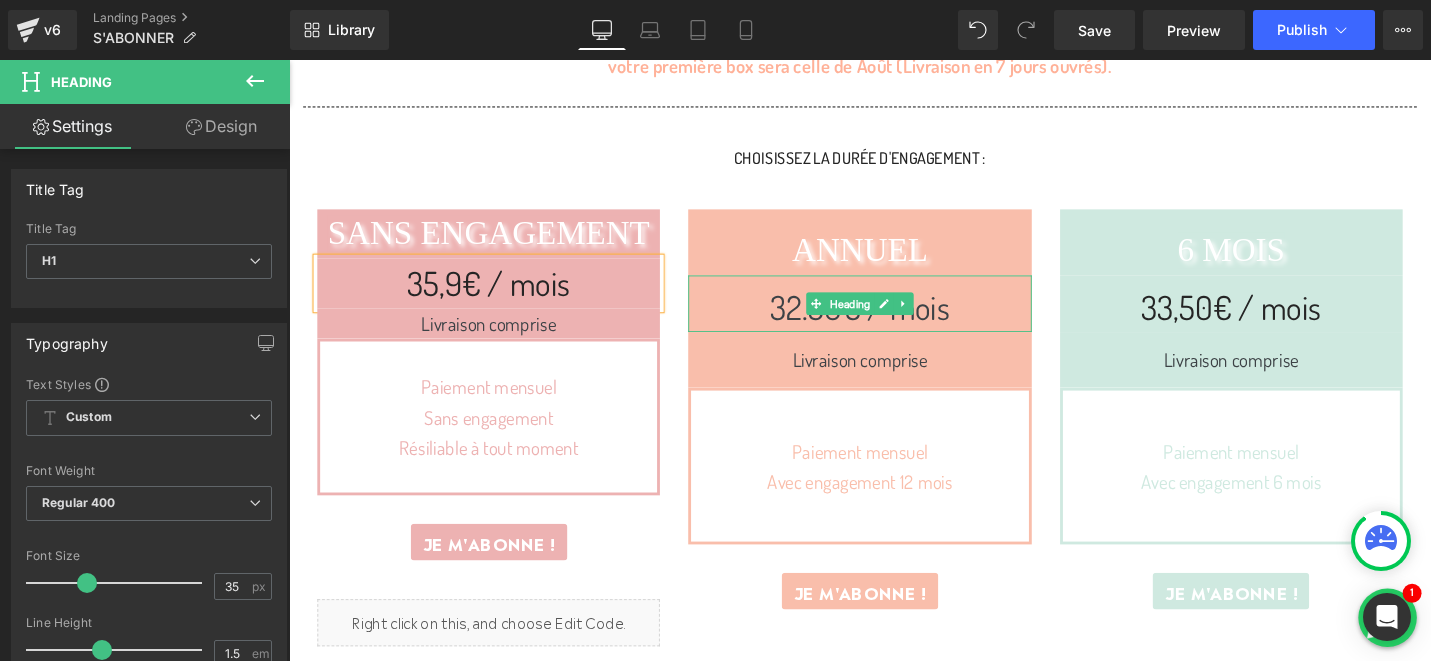 click on "32.50€ / mois" at bounding box center [893, 321] 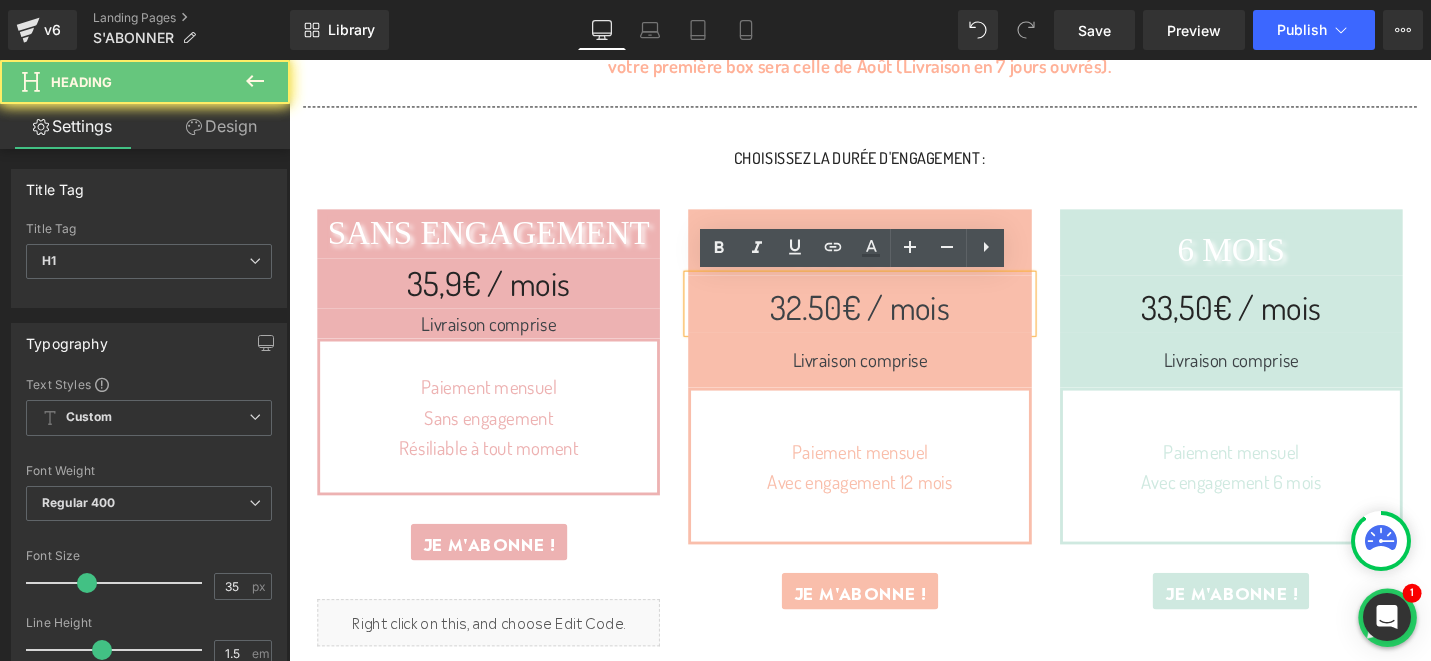 click on "32.50€ / mois" at bounding box center (893, 321) 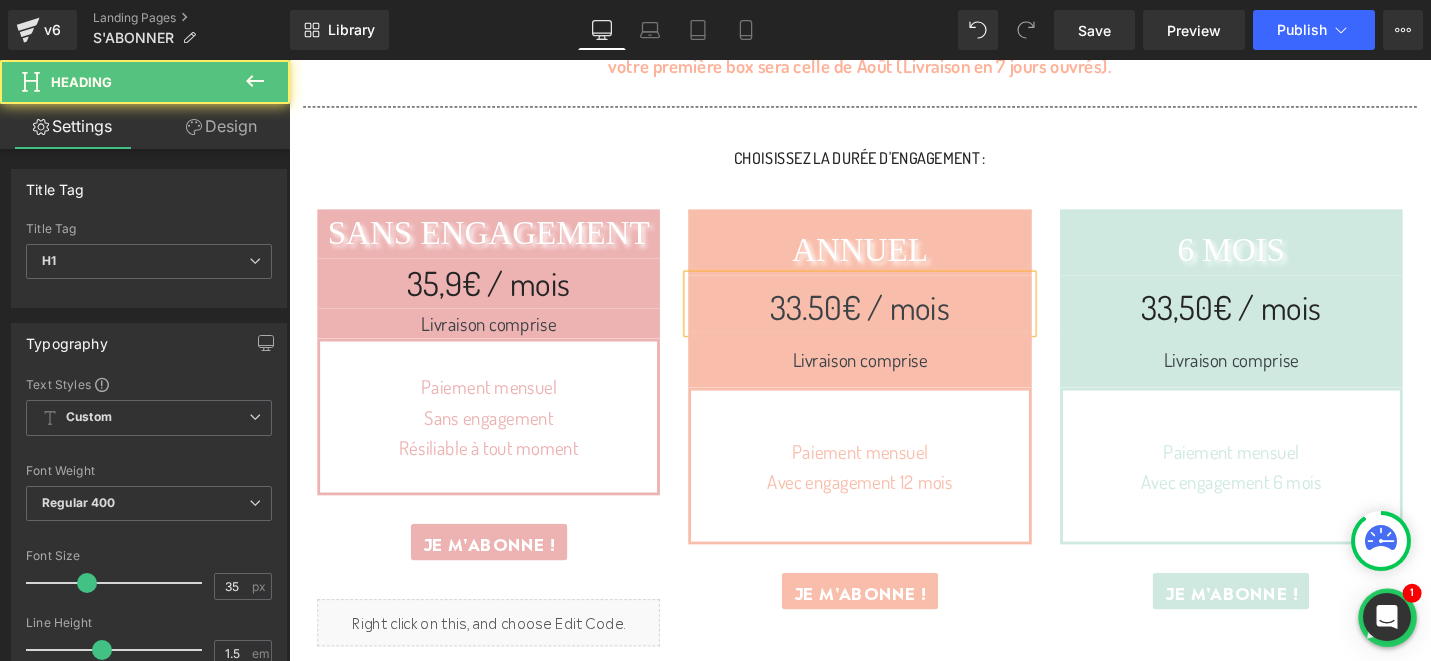 click on "33.50€ / mois" at bounding box center (893, 321) 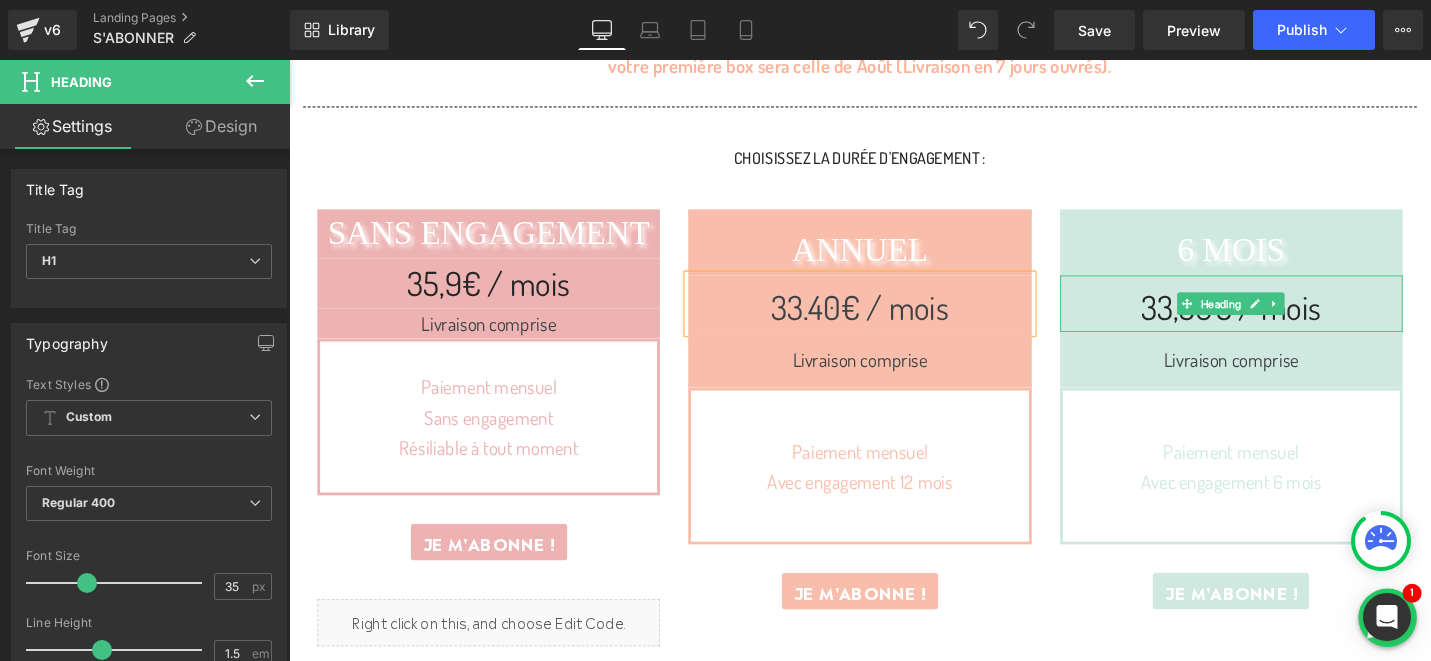 click on "33,50€ / mois" at bounding box center (1287, 321) 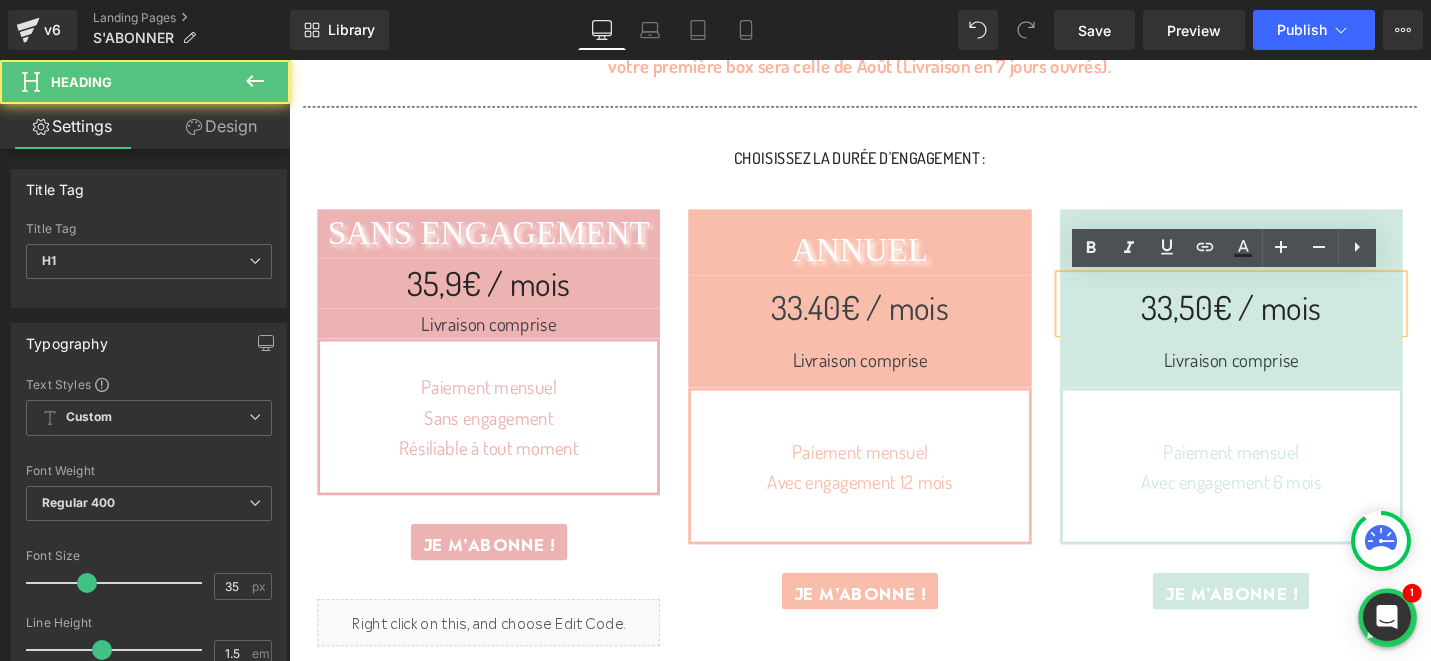 click on "33,50€ / mois" at bounding box center (1287, 321) 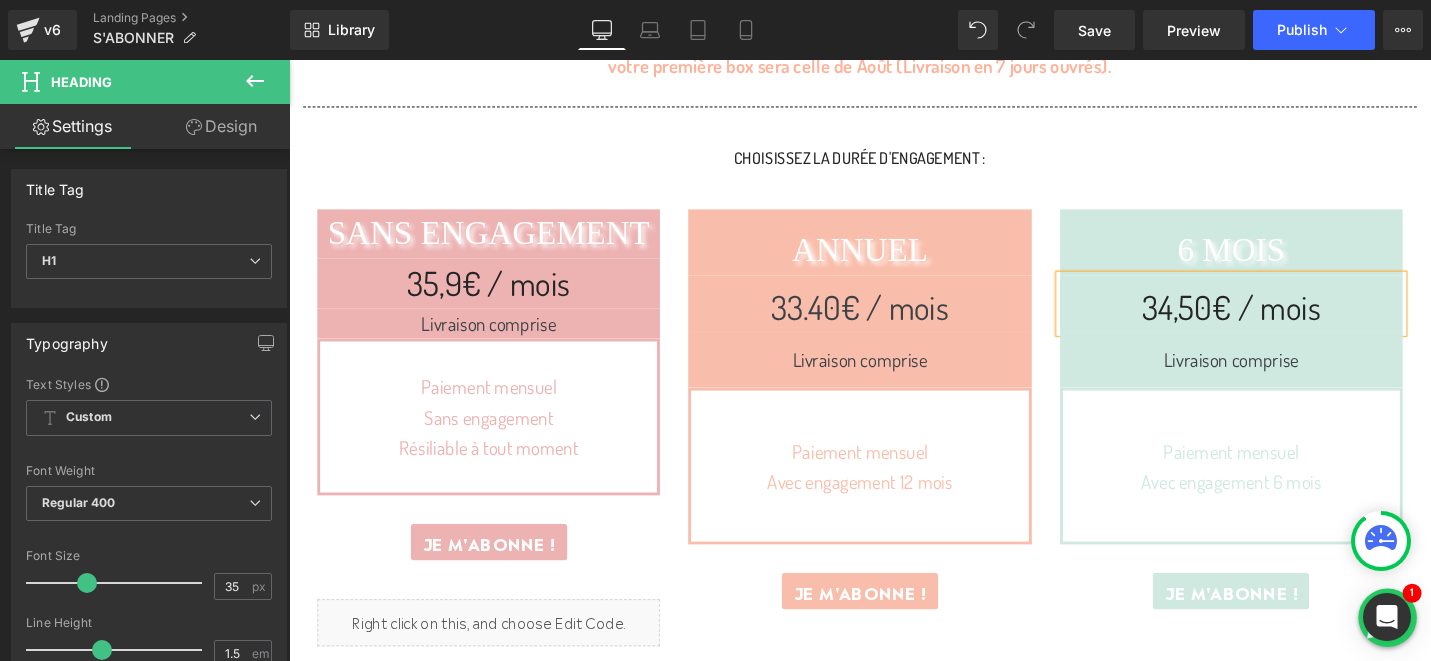 click on "34,50€ / mois" at bounding box center [1287, 321] 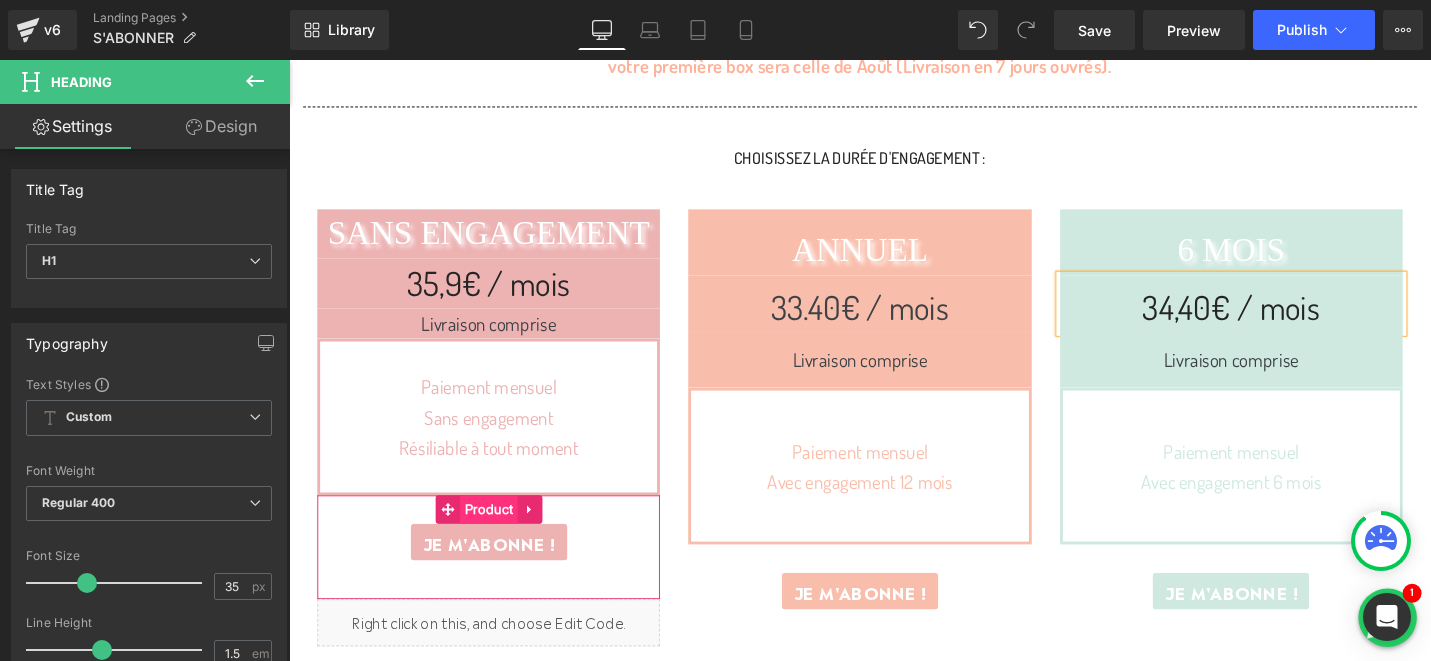 click on "Product" at bounding box center [500, 536] 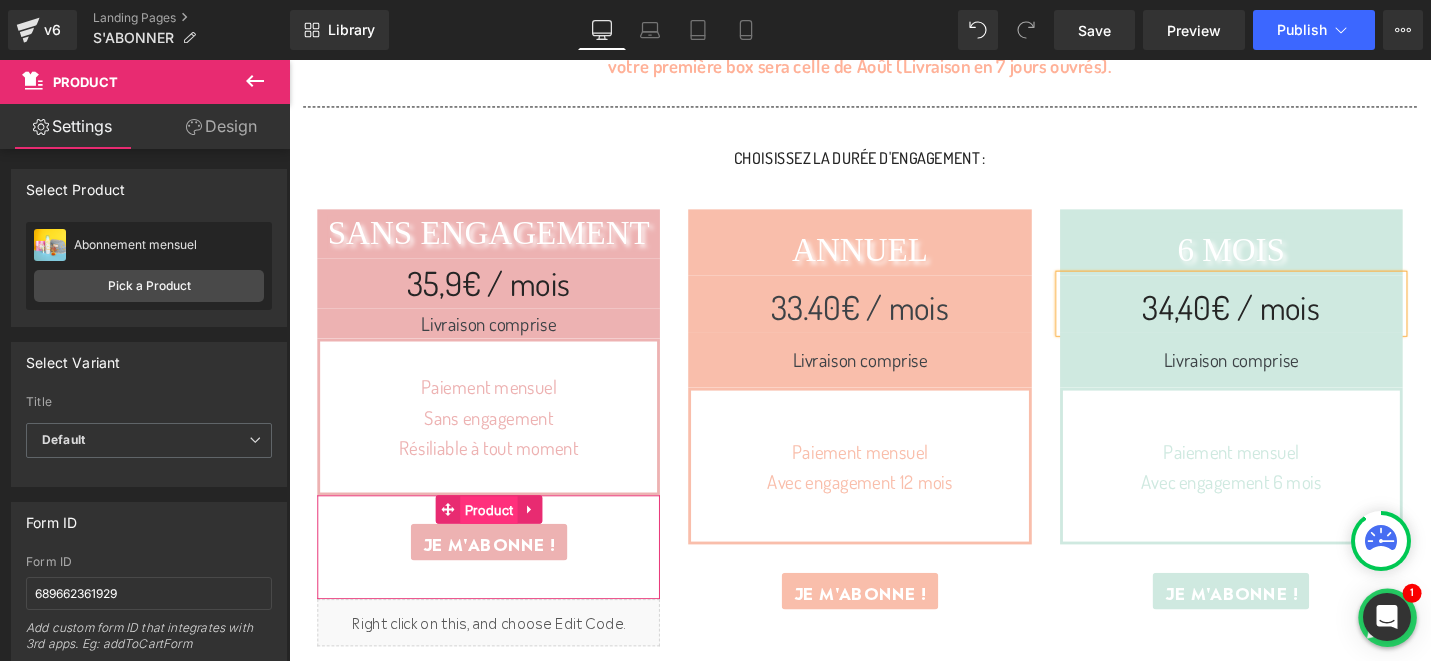 click on "Product" at bounding box center (500, 537) 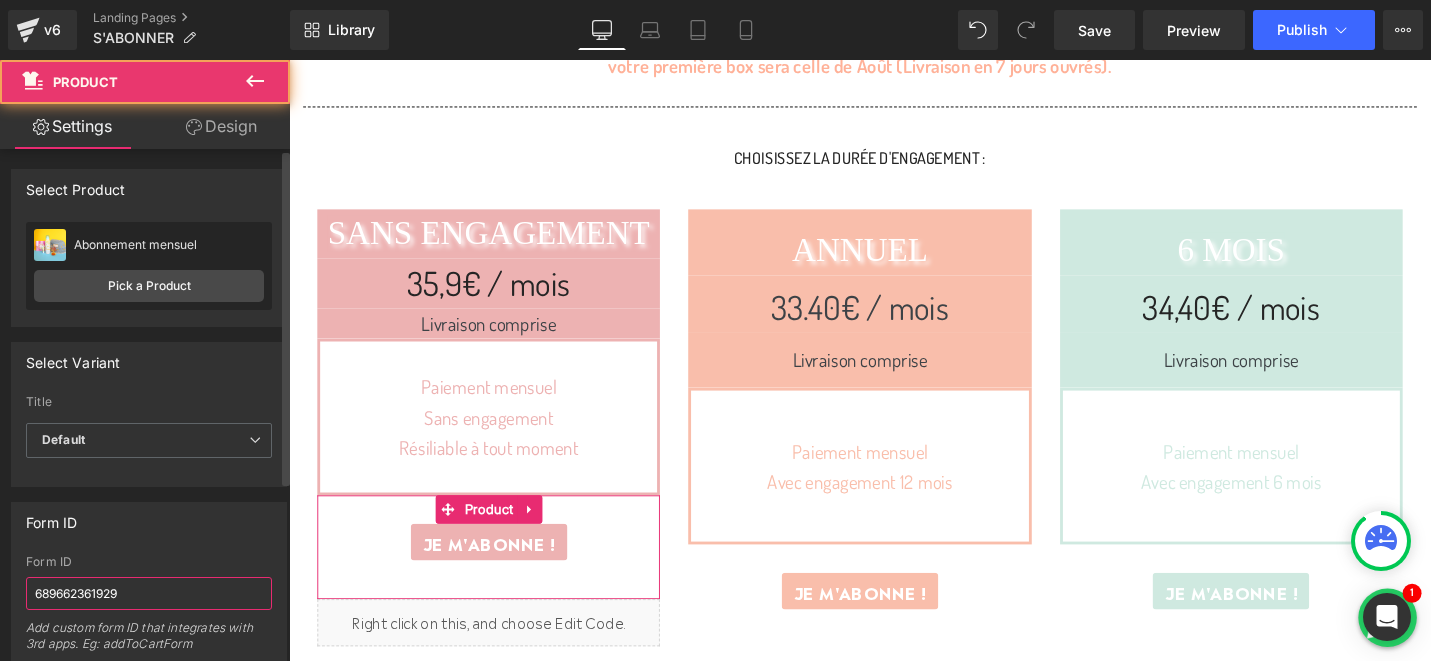 click on "689662361929" at bounding box center (149, 593) 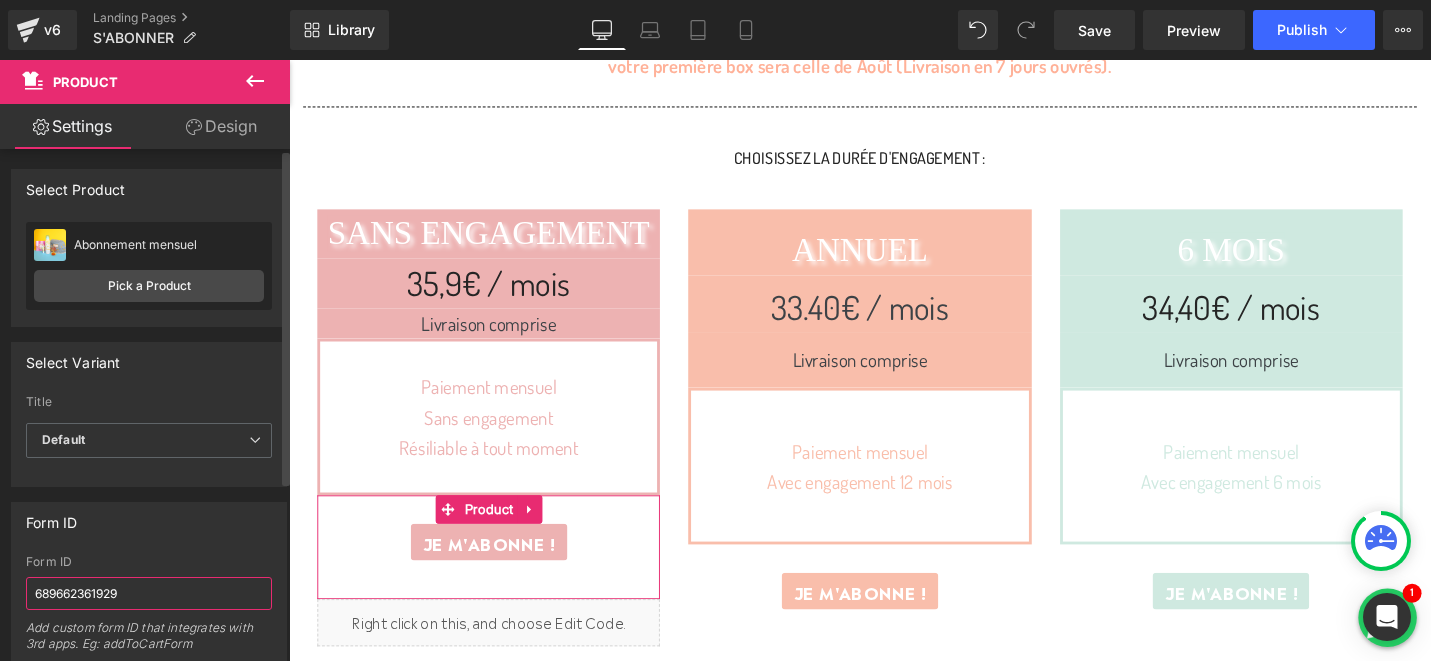 click on "689662361929" at bounding box center (149, 593) 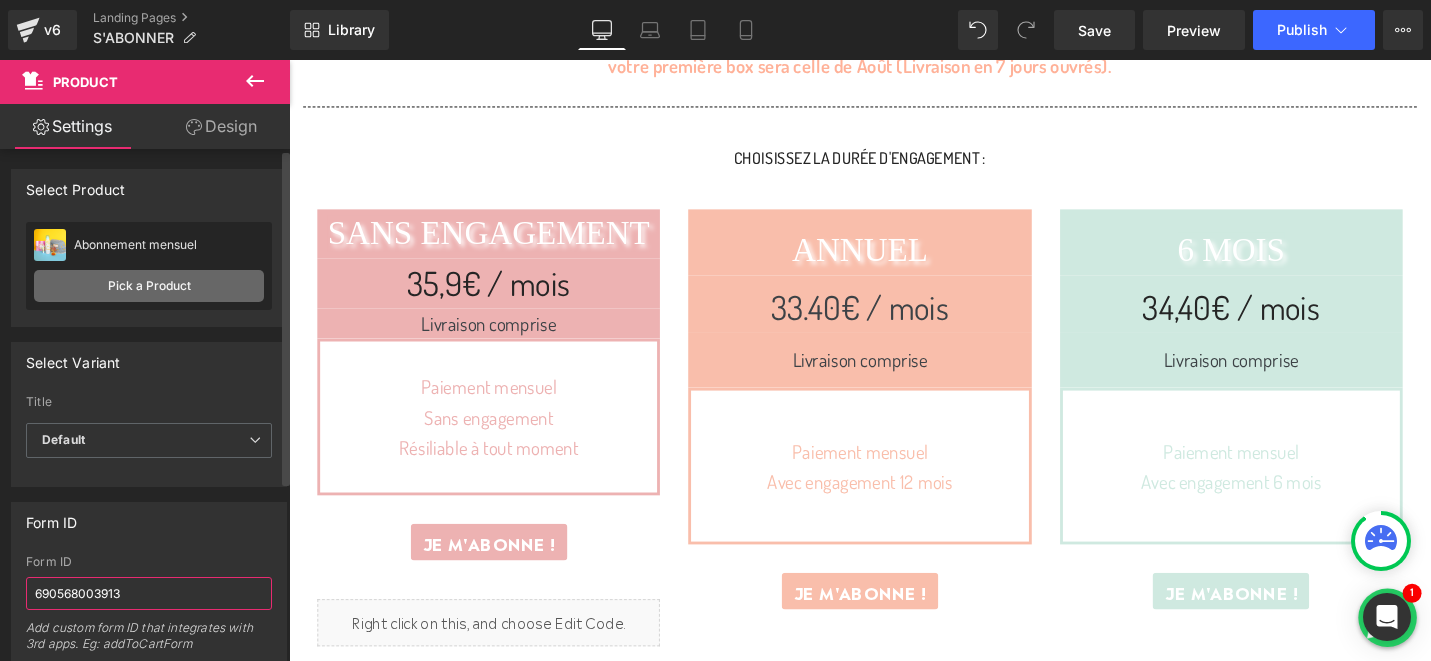 type on "690568003913" 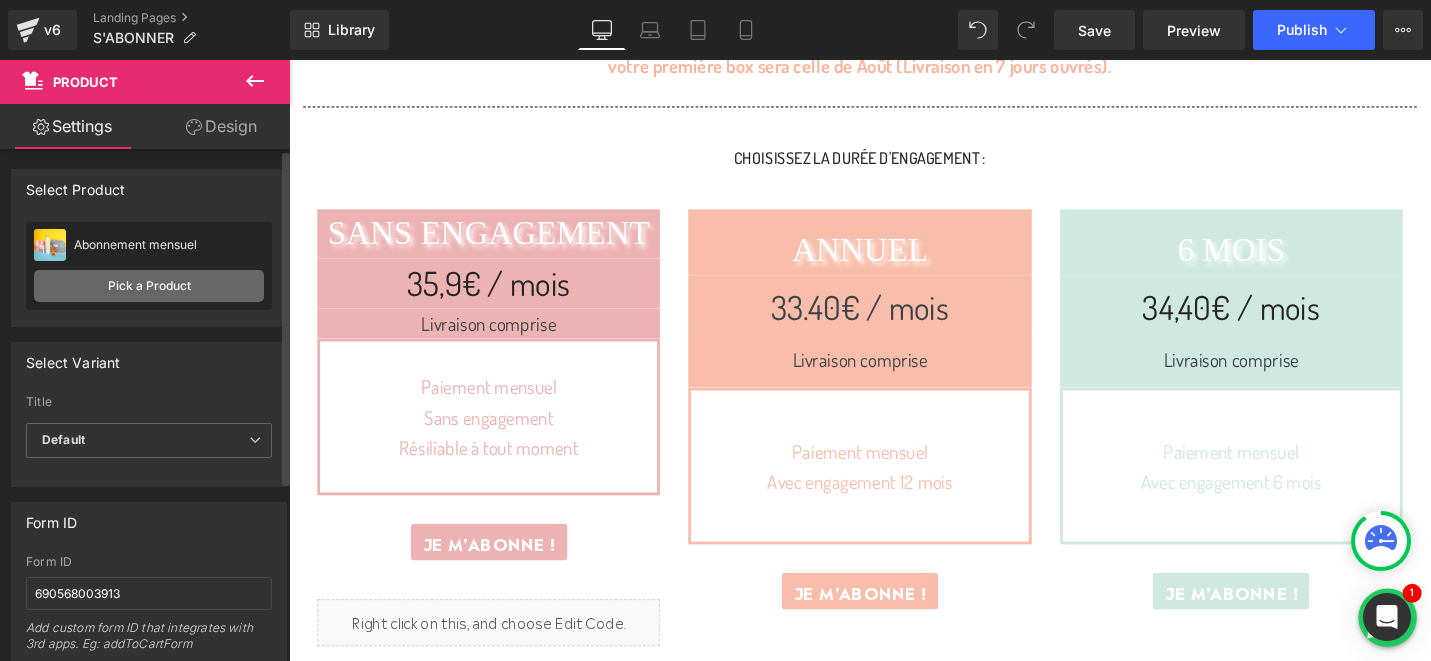 click on "Pick a Product" at bounding box center [149, 286] 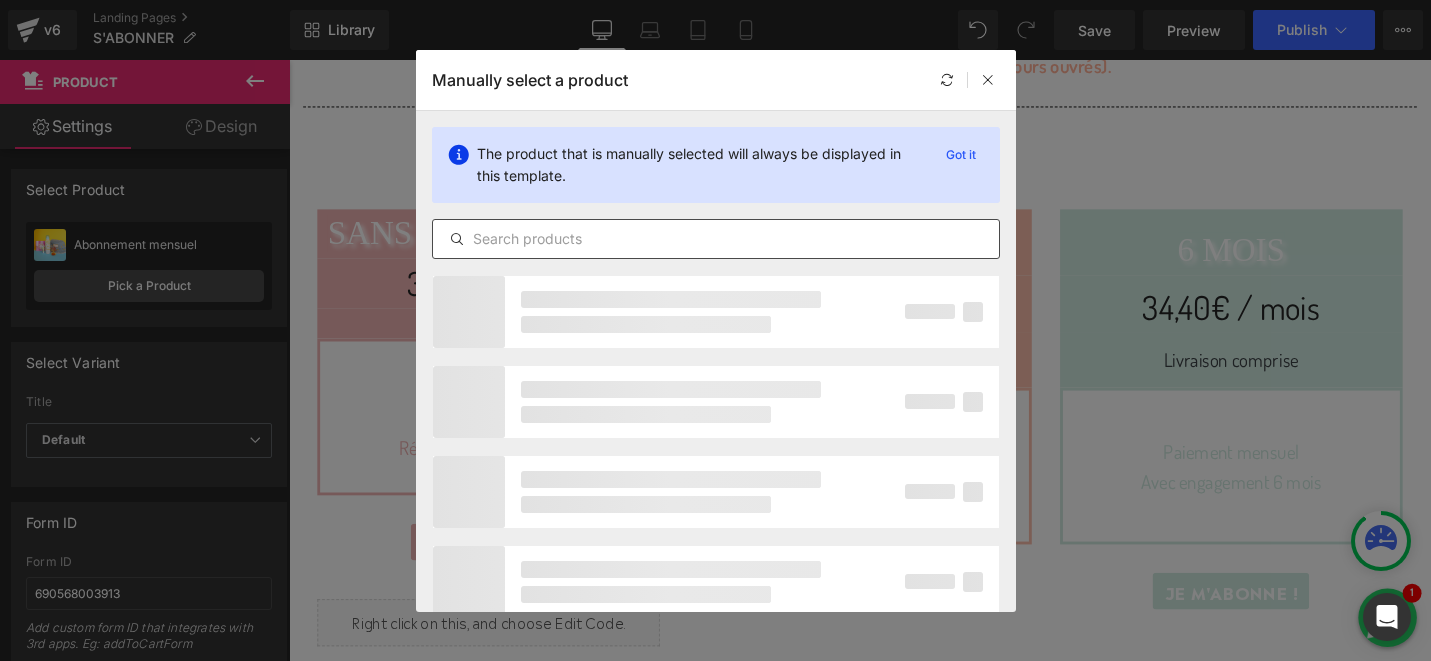 click at bounding box center (716, 239) 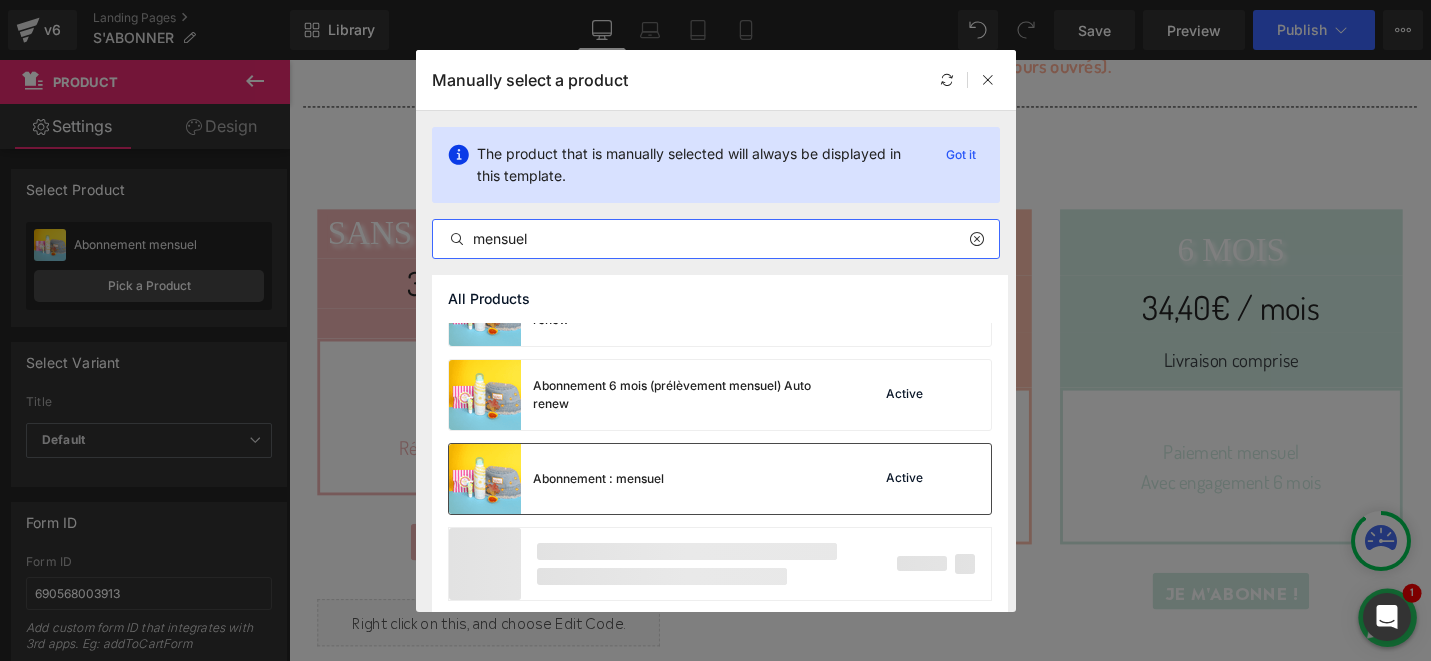 scroll, scrollTop: 137, scrollLeft: 0, axis: vertical 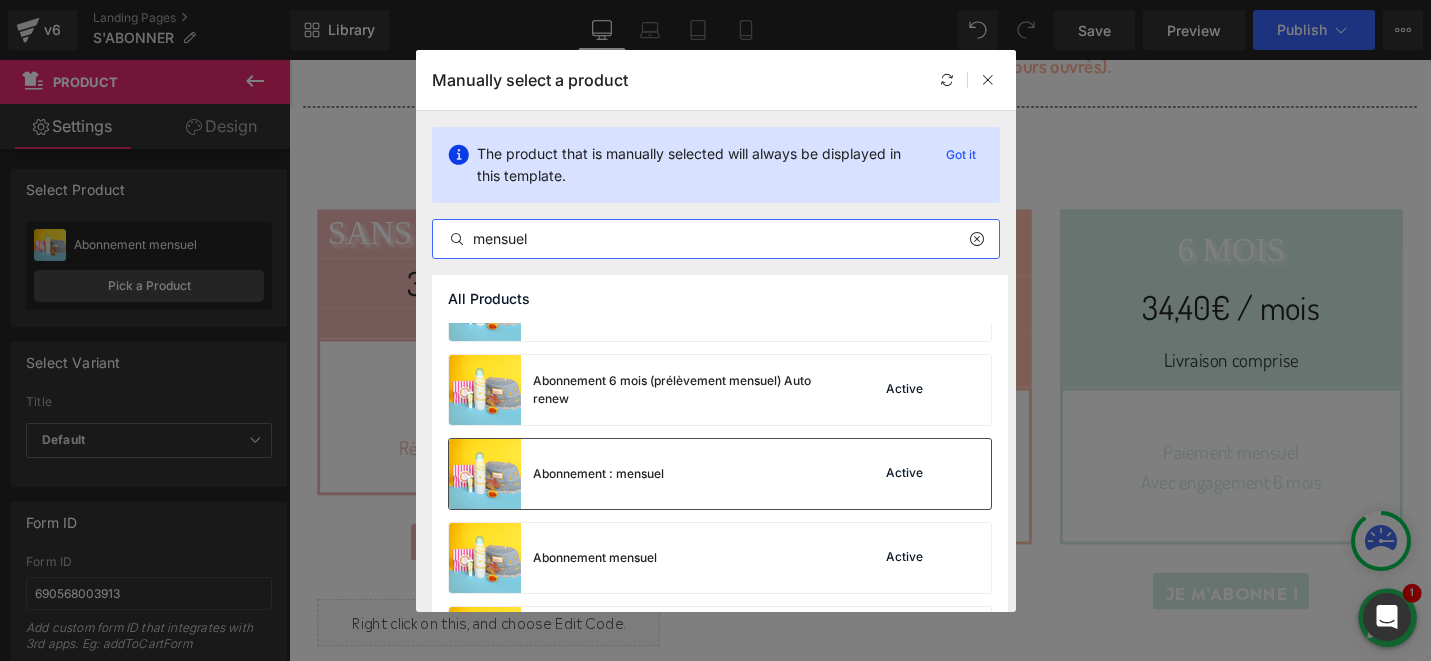 type on "mensuel" 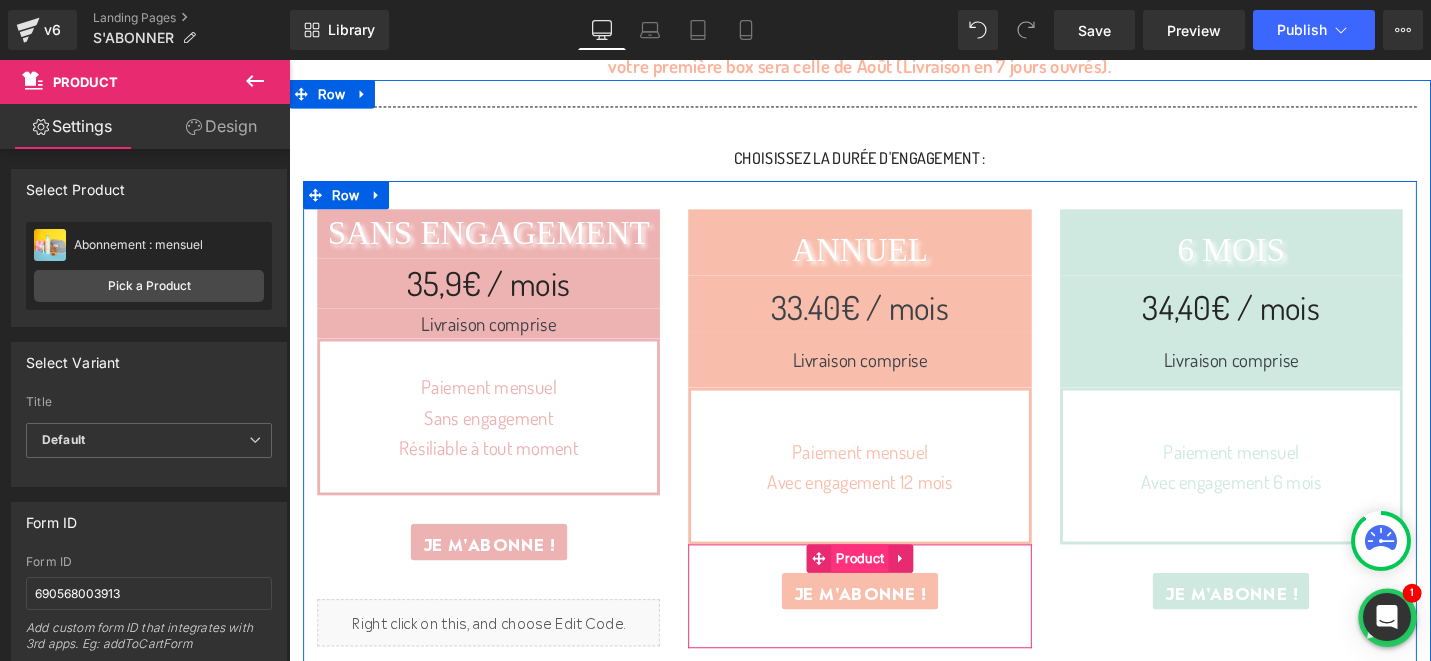 click on "Product" at bounding box center (893, 588) 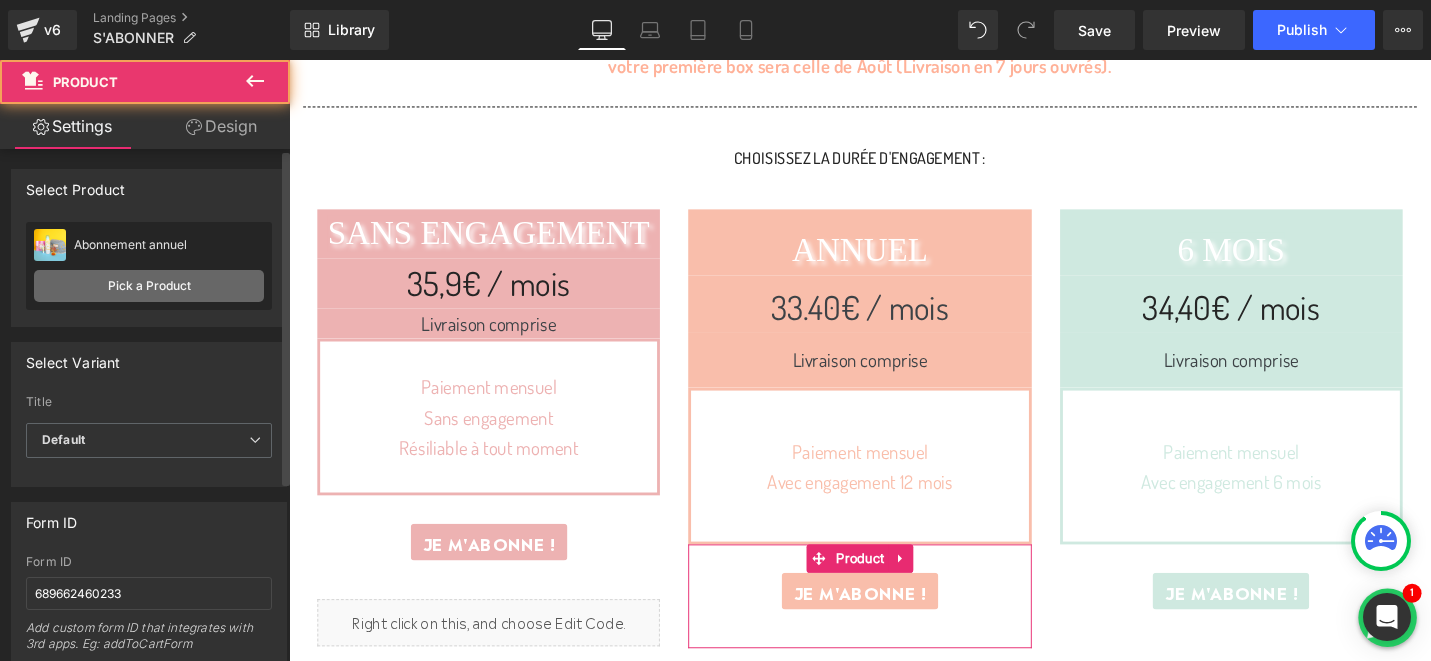 click on "Pick a Product" at bounding box center [149, 286] 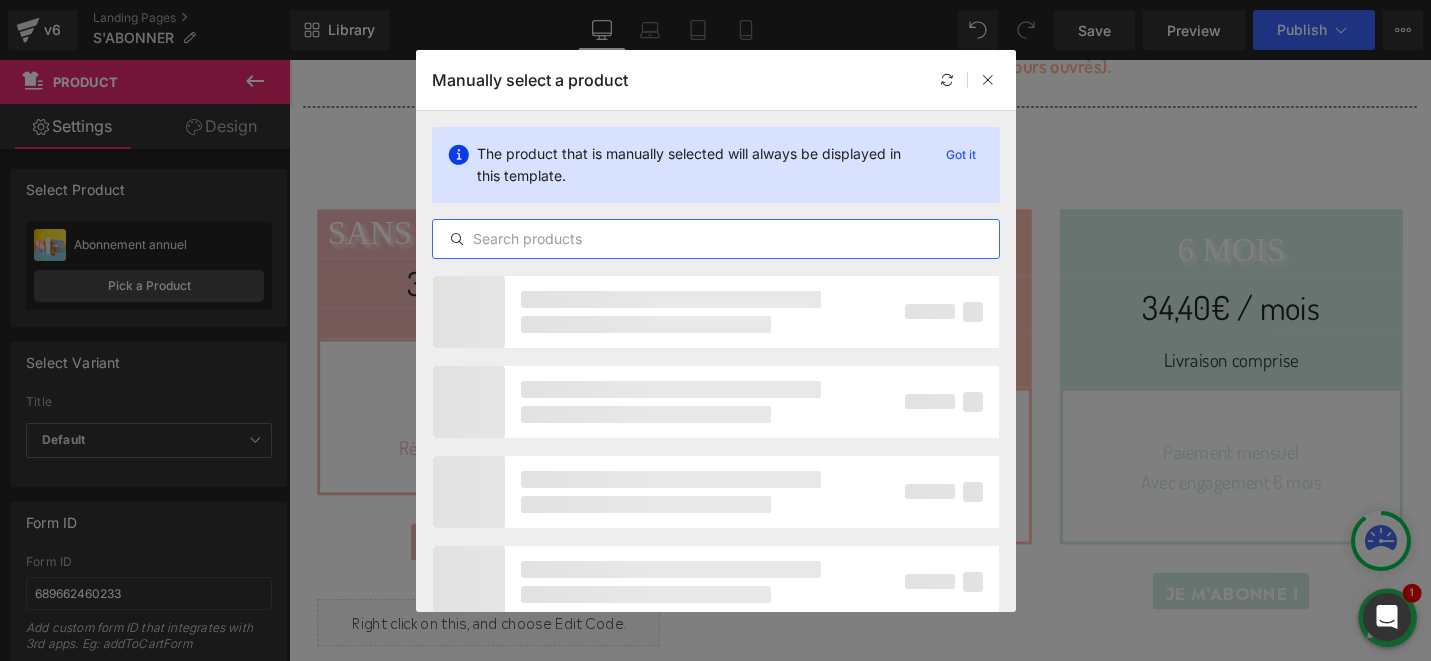 click at bounding box center (716, 239) 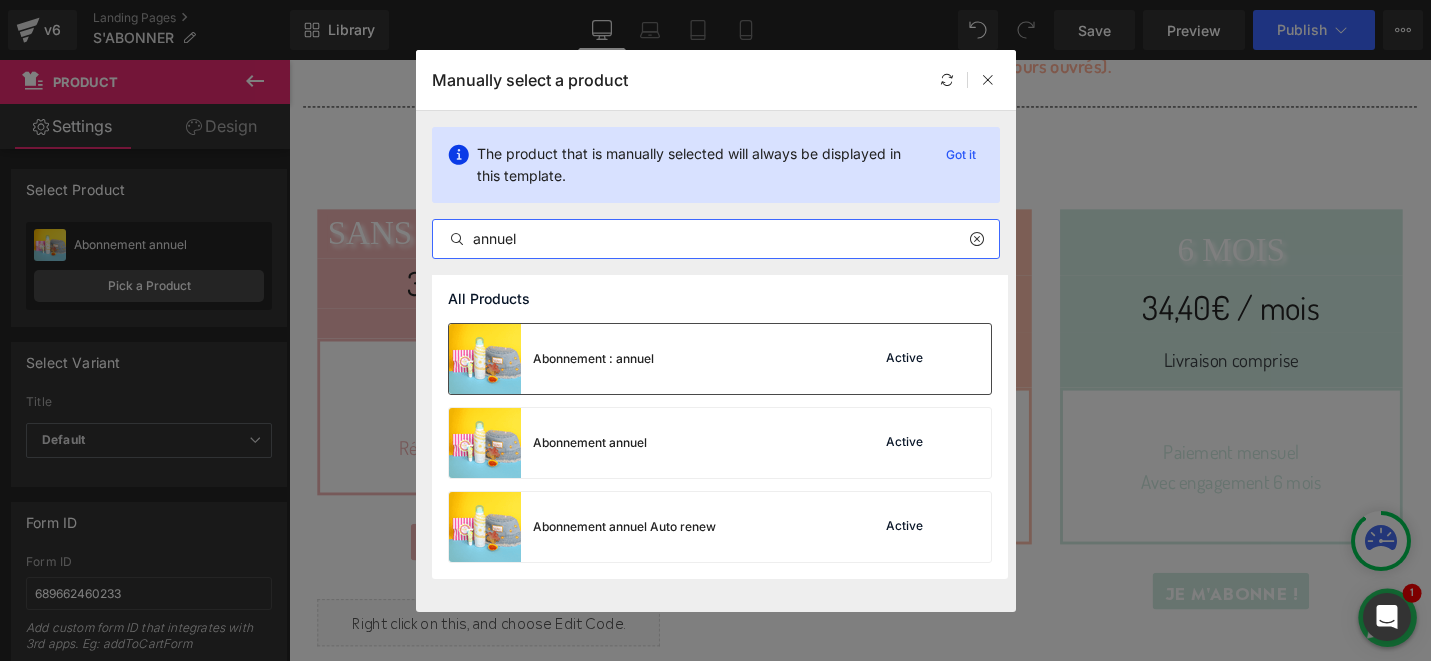 type on "annuel" 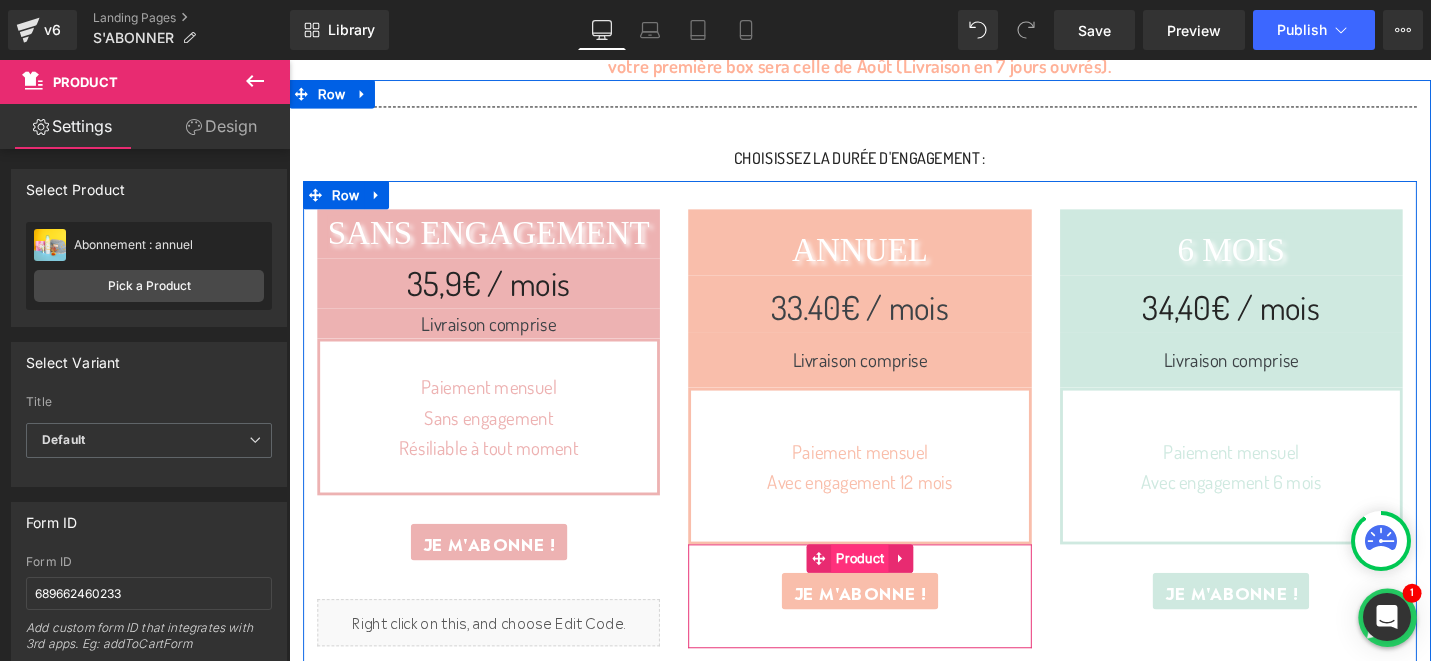 click on "Product" at bounding box center (893, 588) 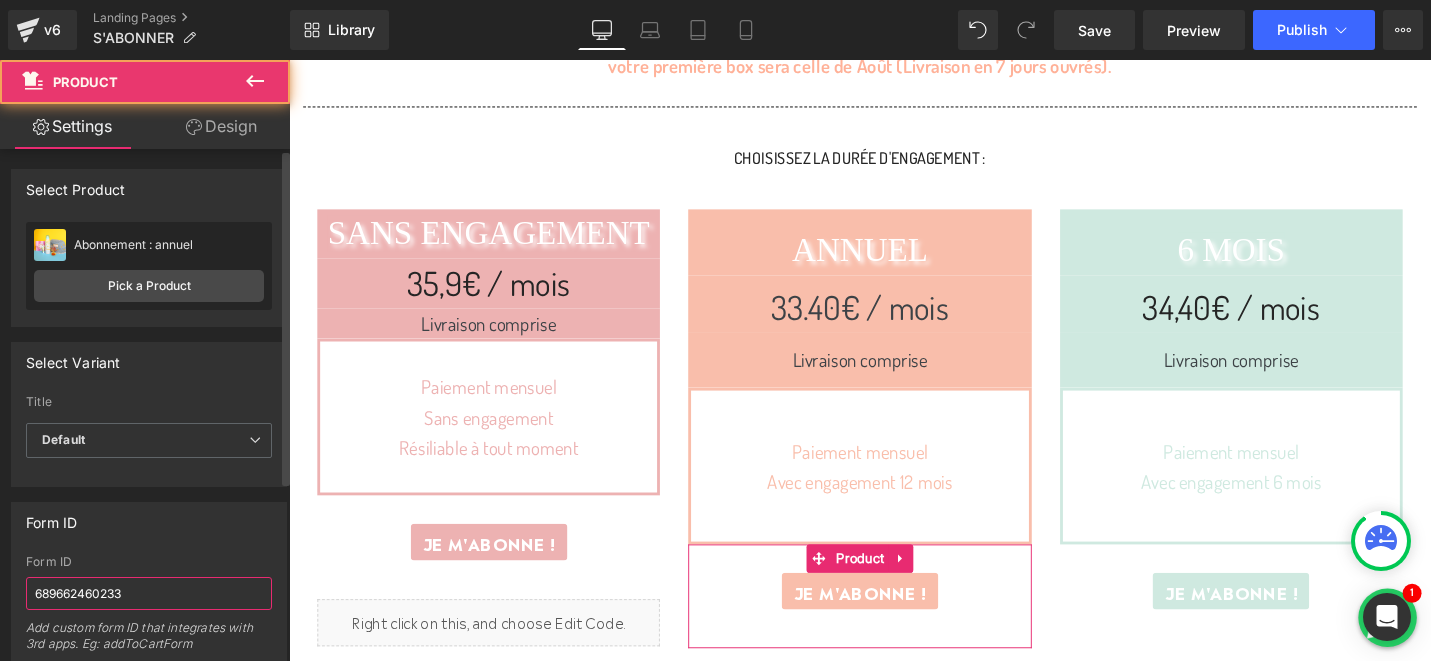 click on "689662460233" at bounding box center (149, 593) 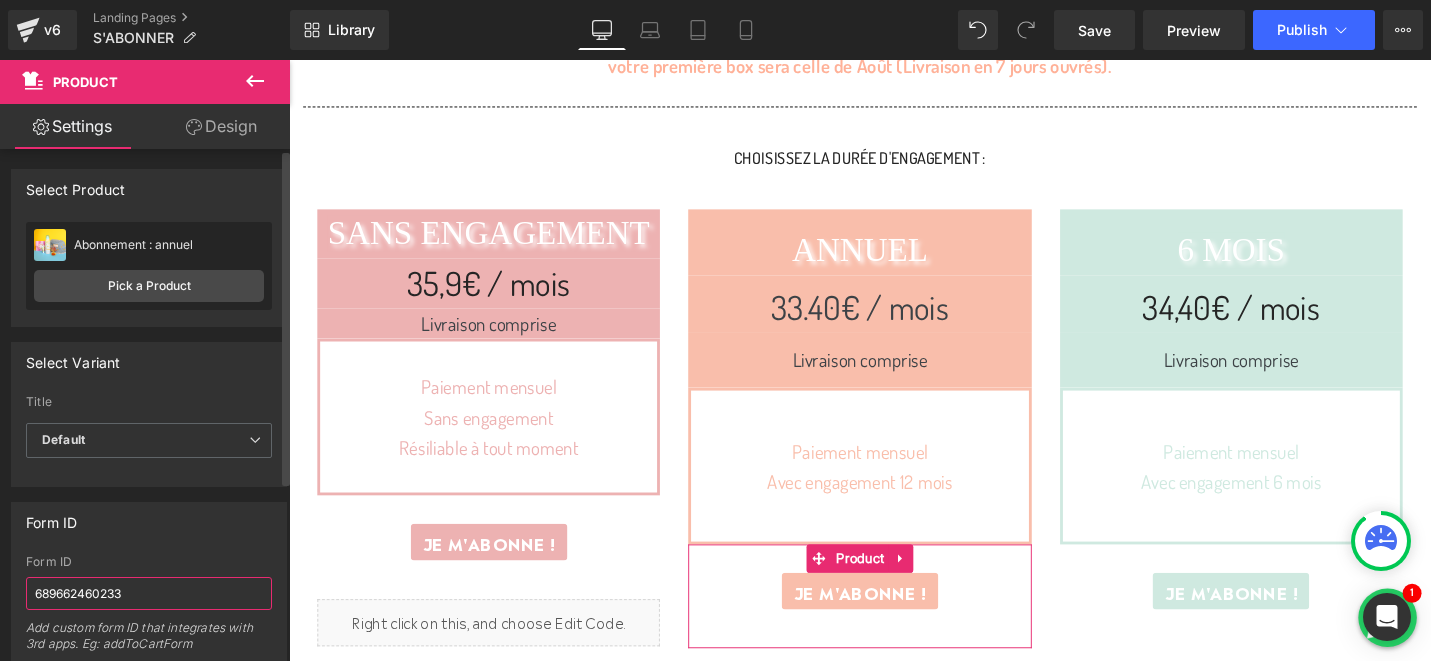 click on "689662460233" at bounding box center [149, 593] 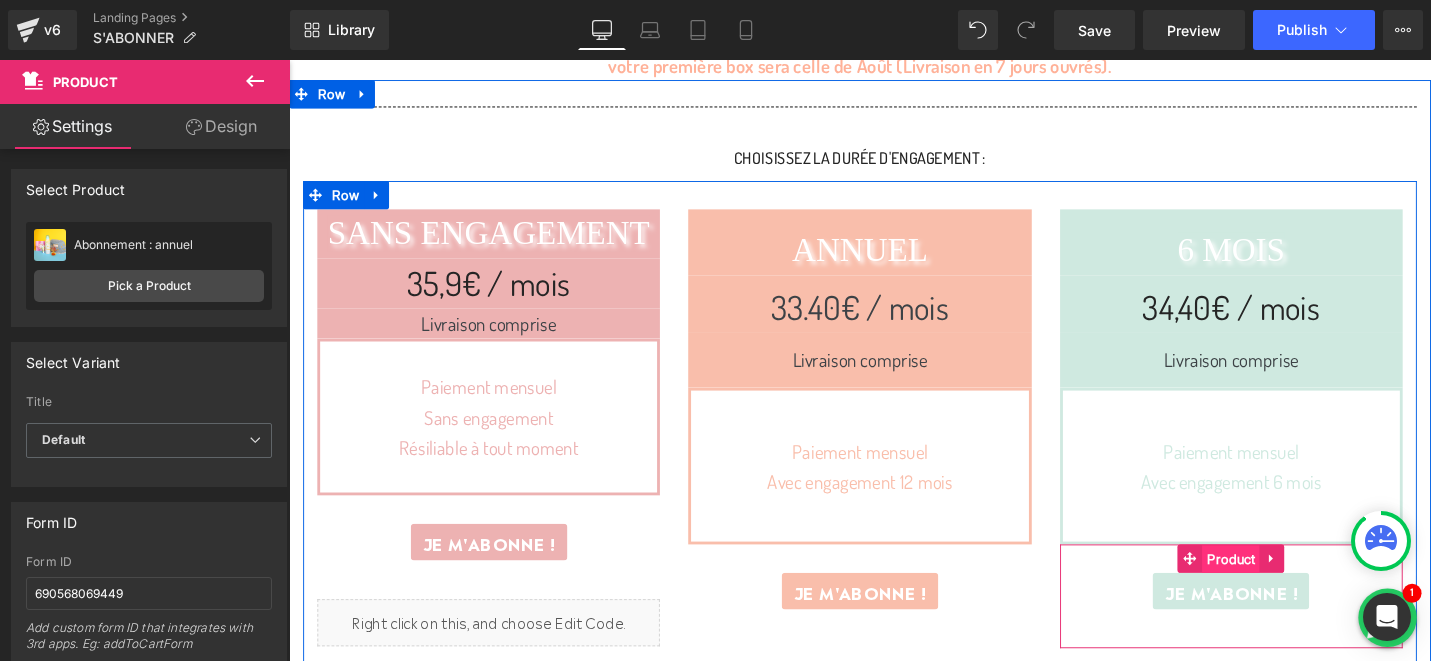 click on "Product" at bounding box center (1287, 589) 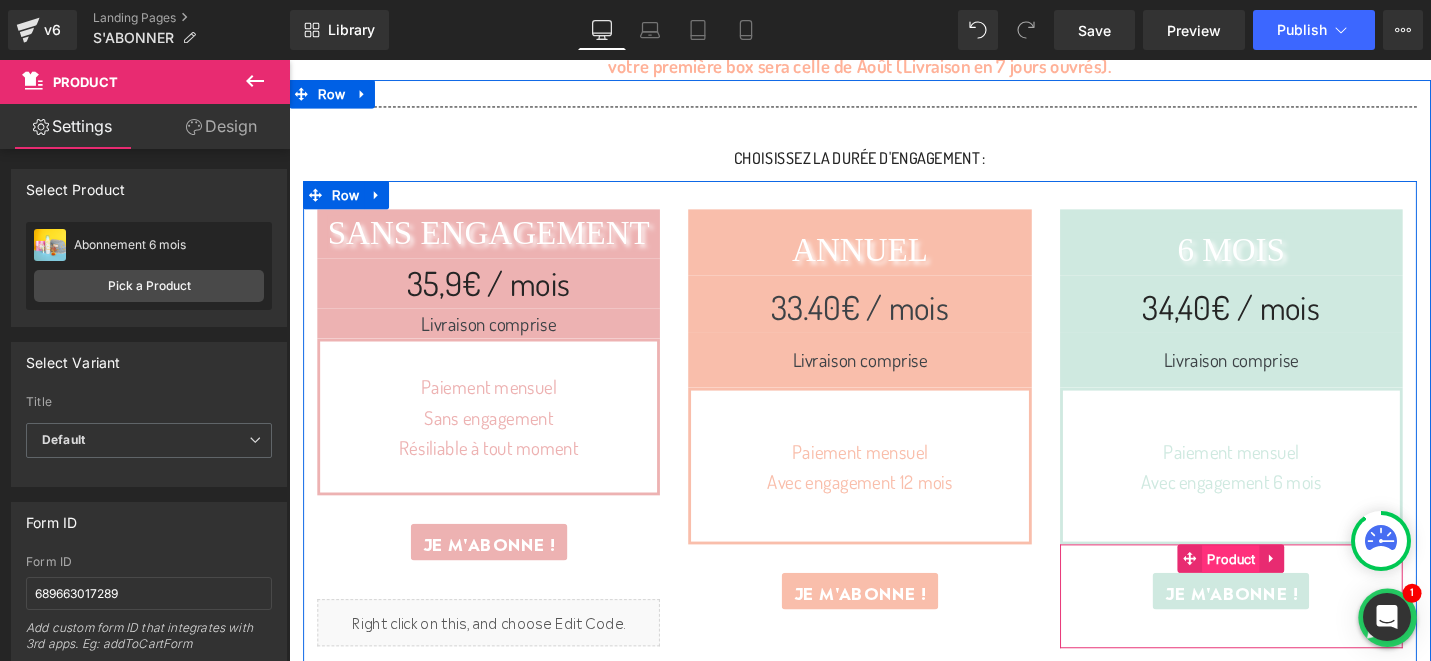 click on "Product" at bounding box center [1287, 589] 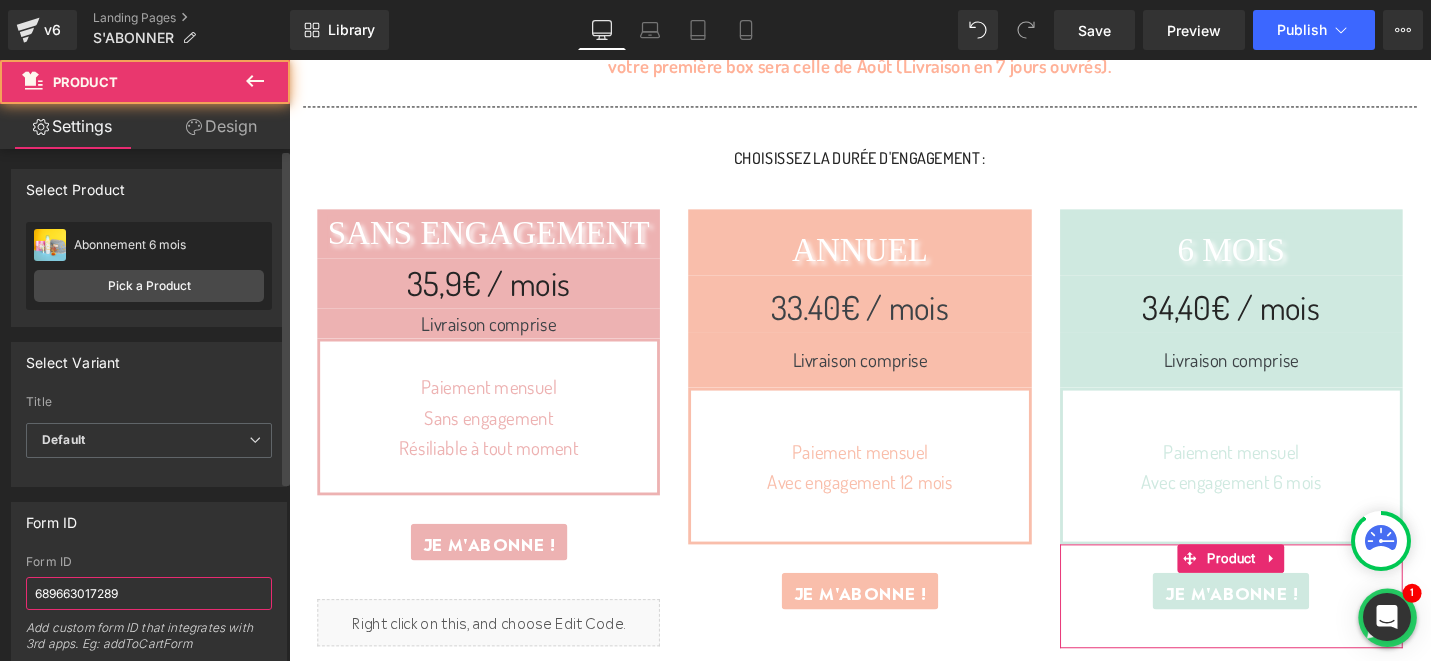 click on "689663017289" at bounding box center [149, 593] 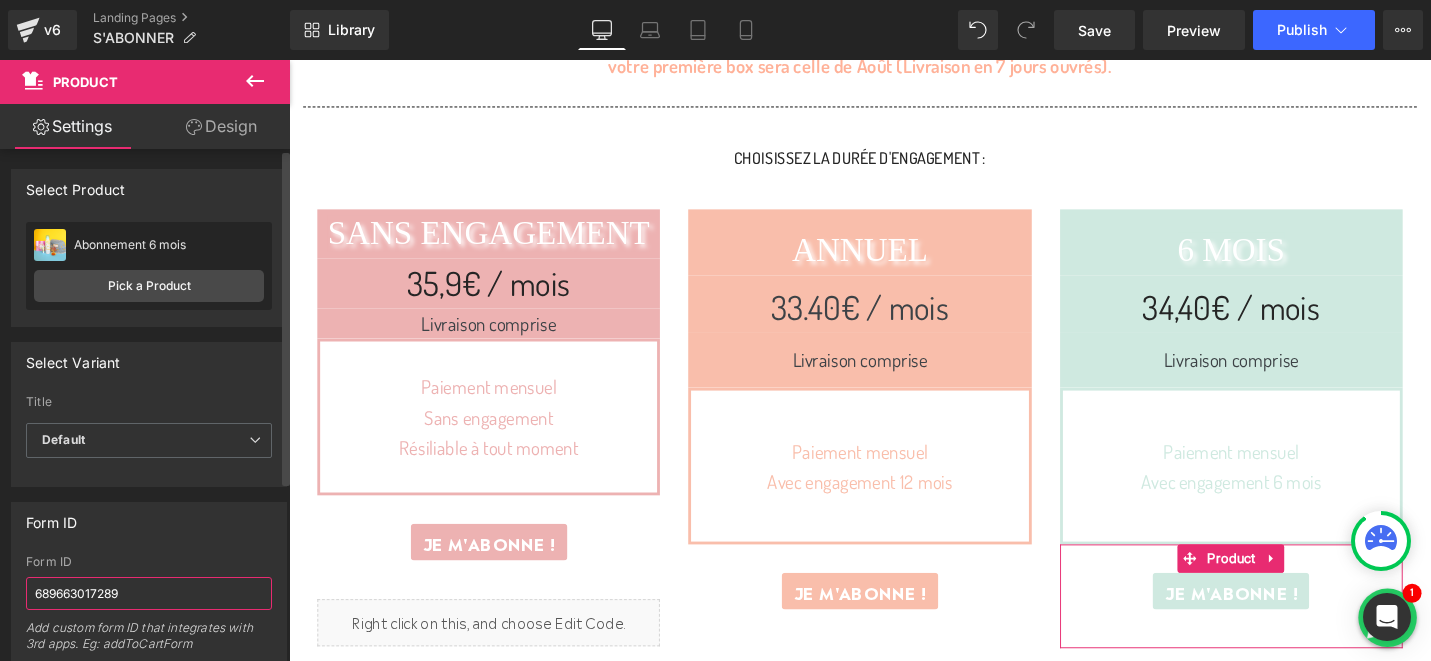 click on "689663017289" at bounding box center (149, 593) 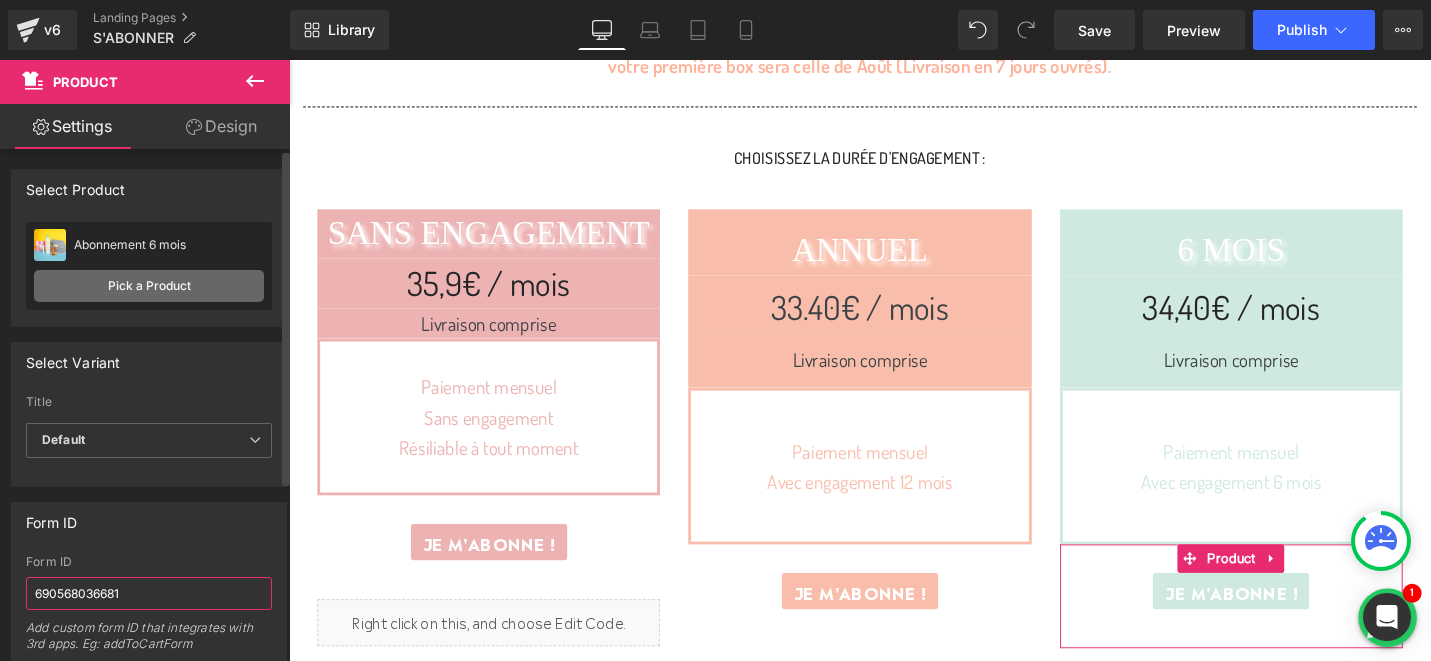 type on "690568036681" 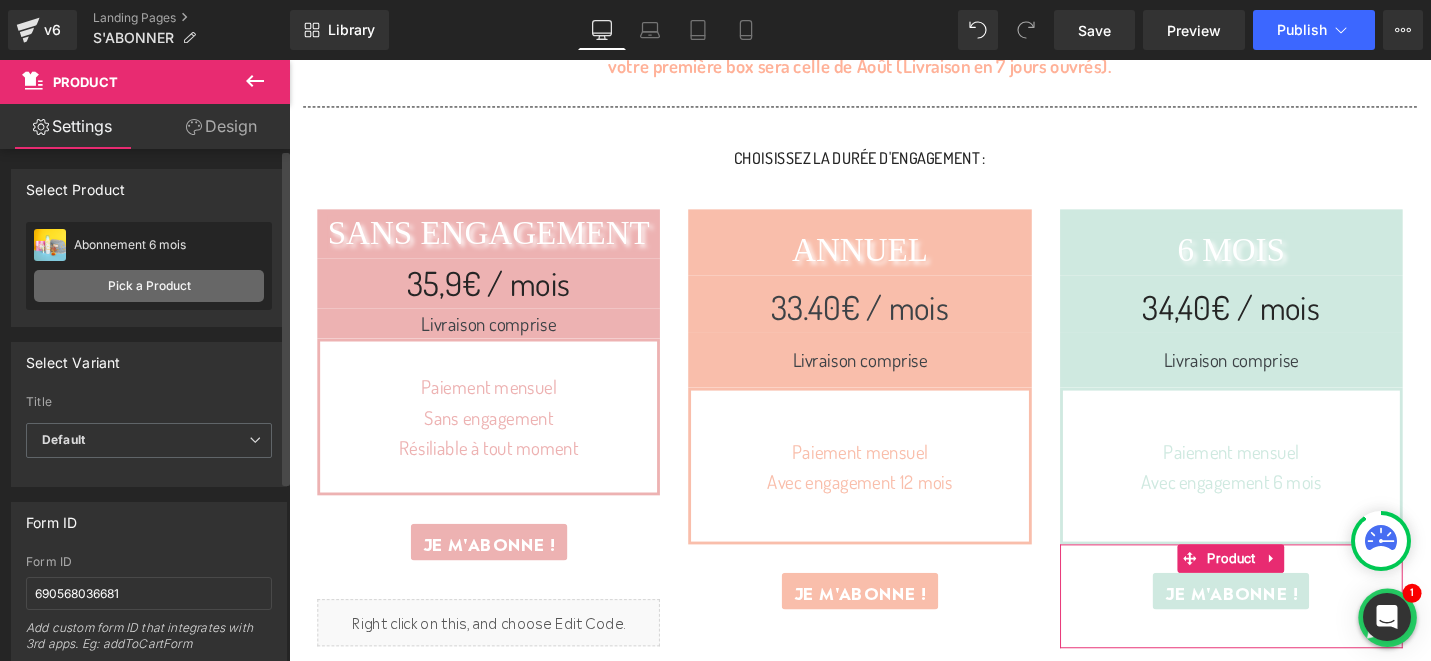 click on "Pick a Product" at bounding box center [149, 286] 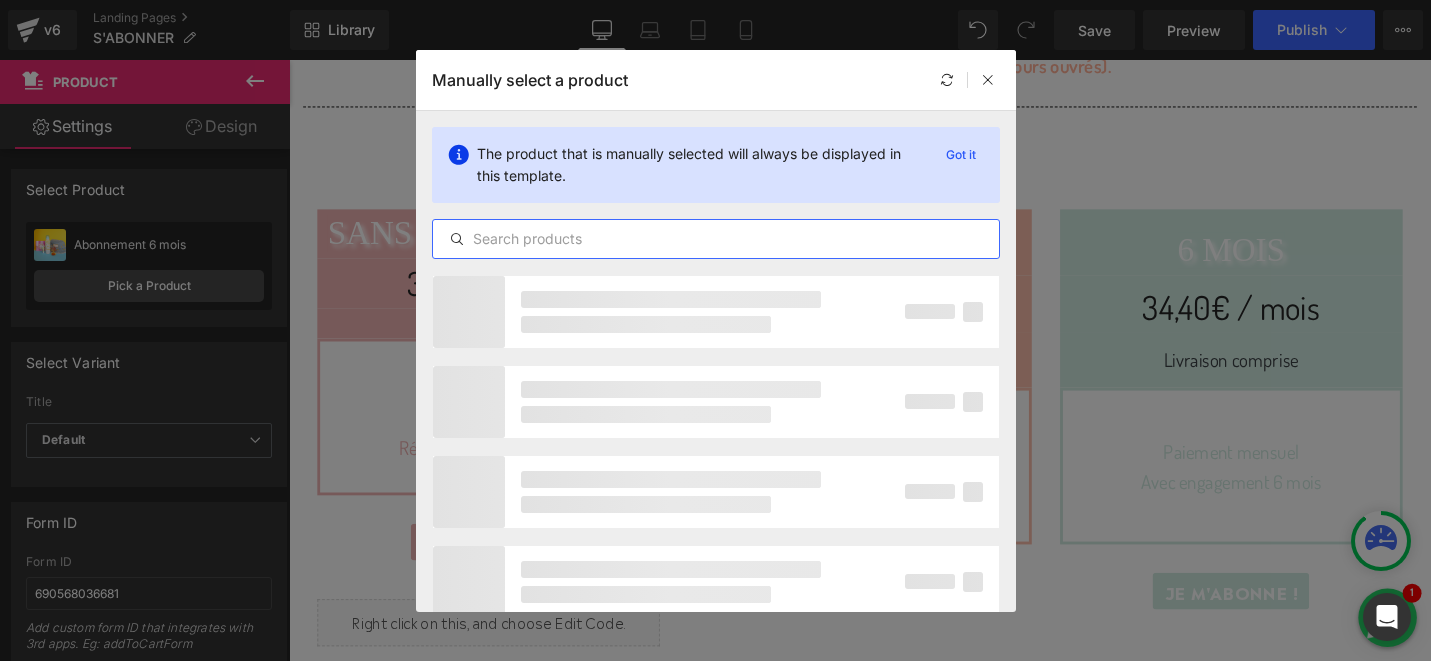 click at bounding box center [716, 239] 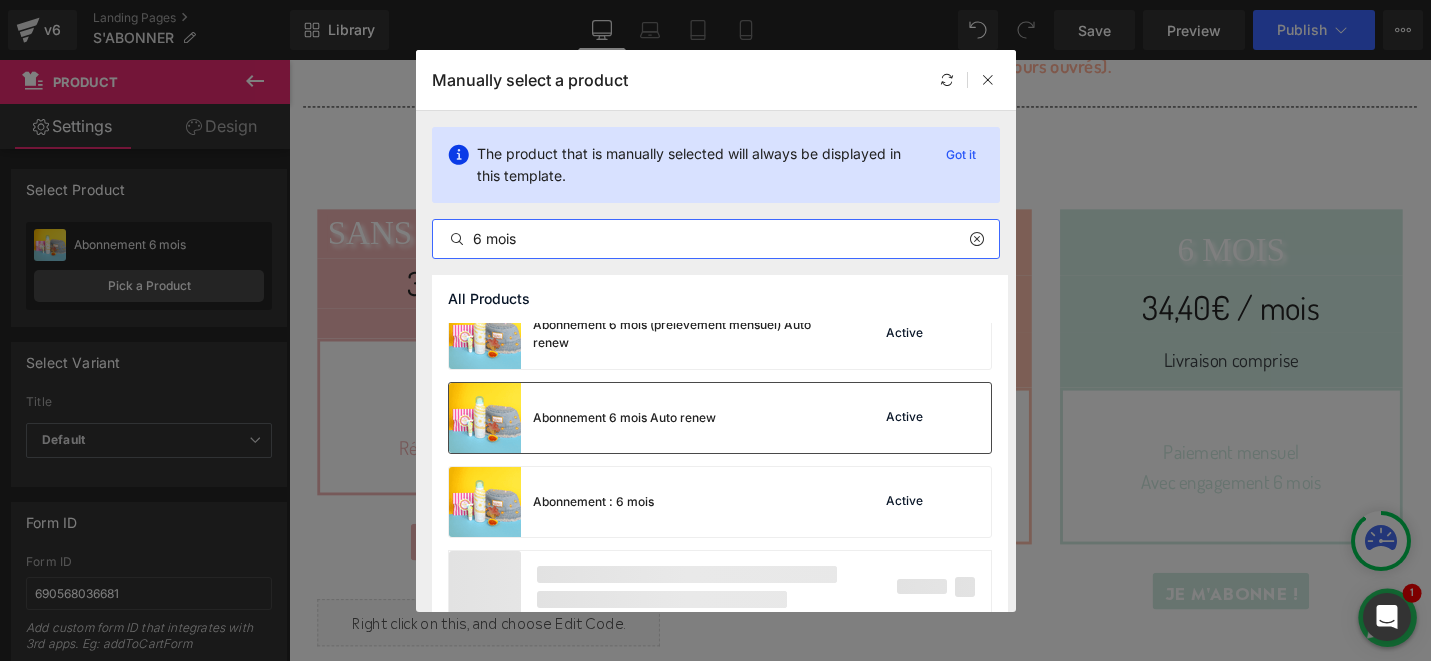 scroll, scrollTop: 473, scrollLeft: 0, axis: vertical 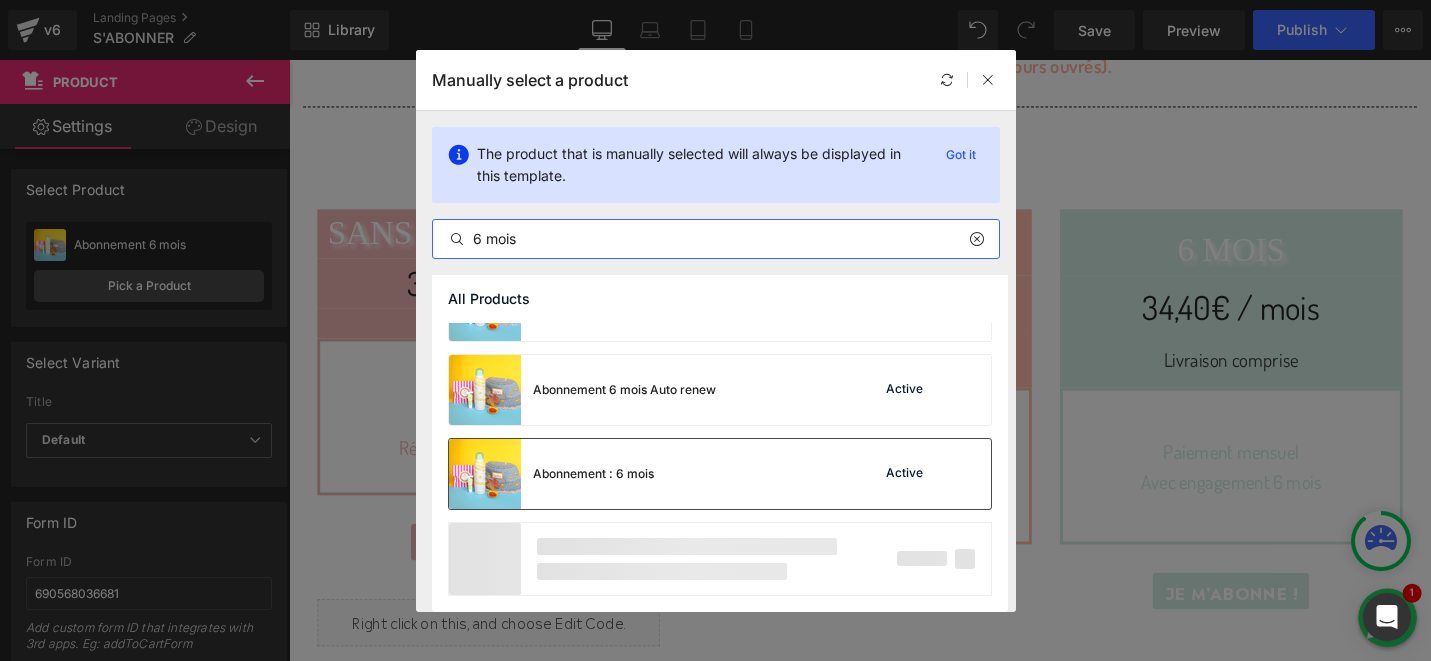type on "6 mois" 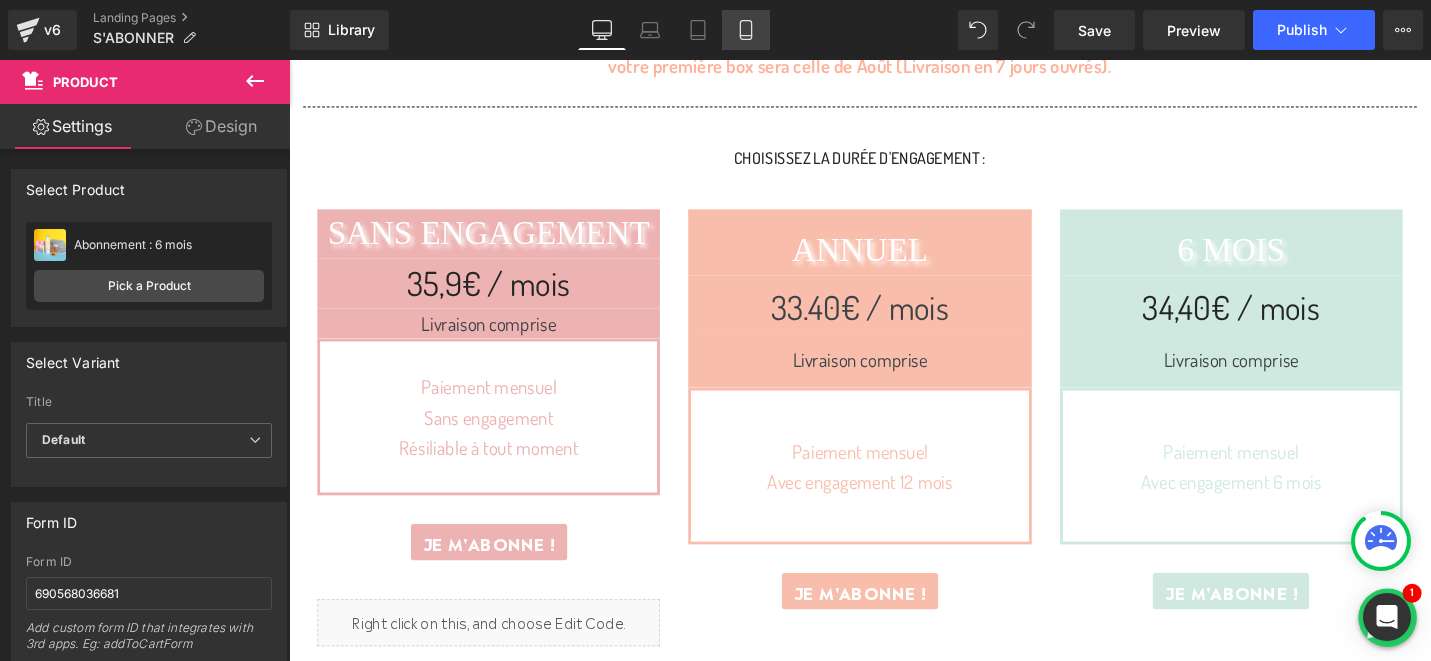 click 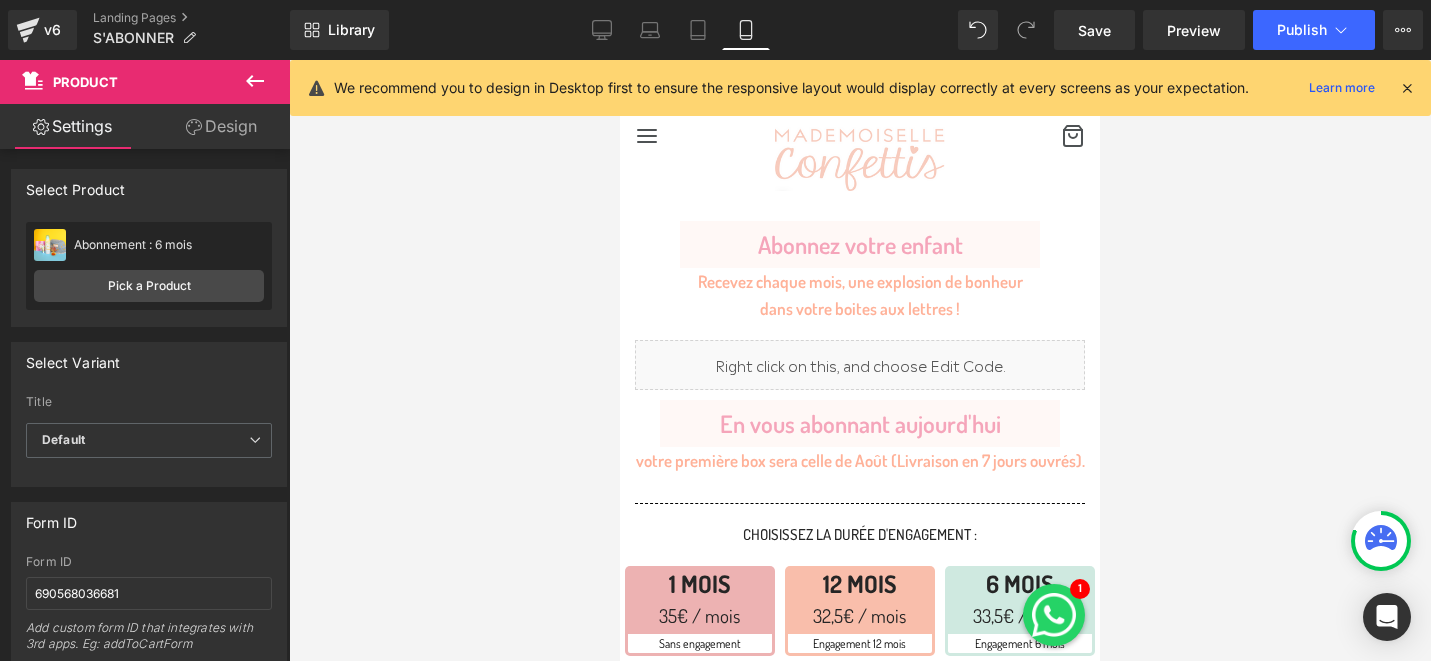 scroll, scrollTop: 319, scrollLeft: 0, axis: vertical 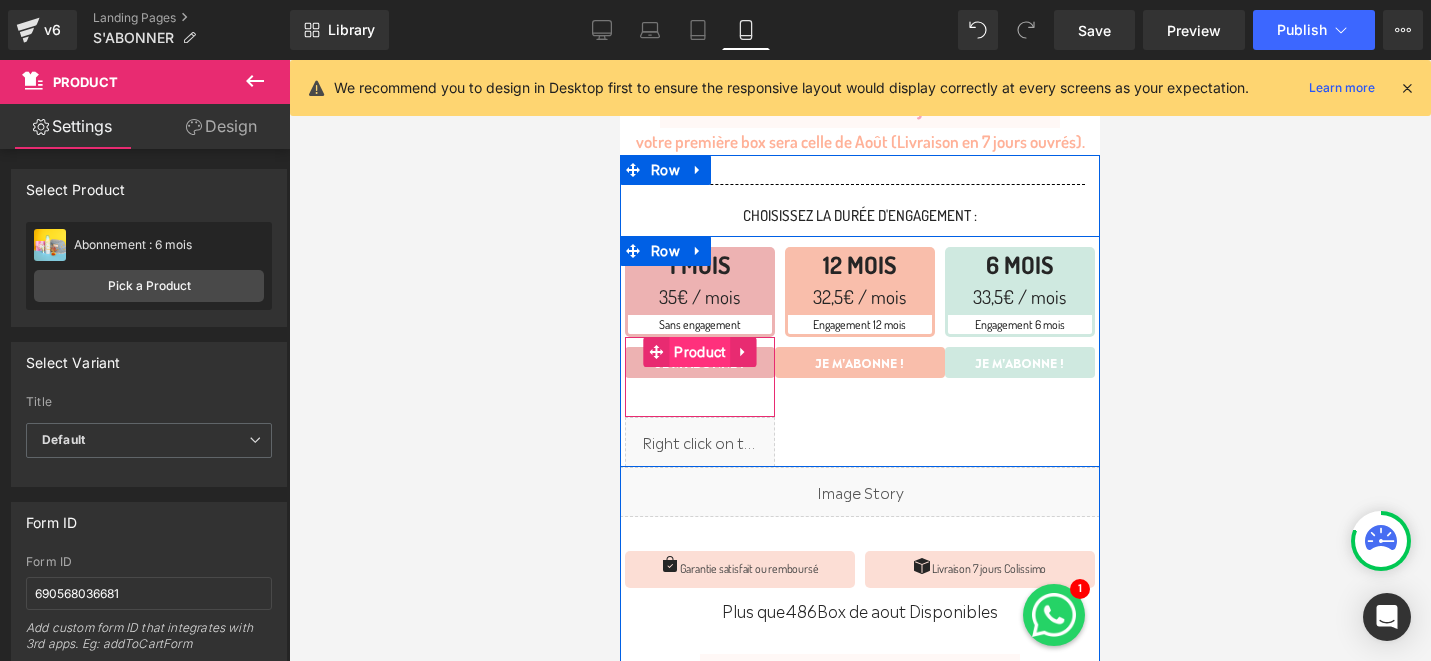 click on "Product" at bounding box center (699, 352) 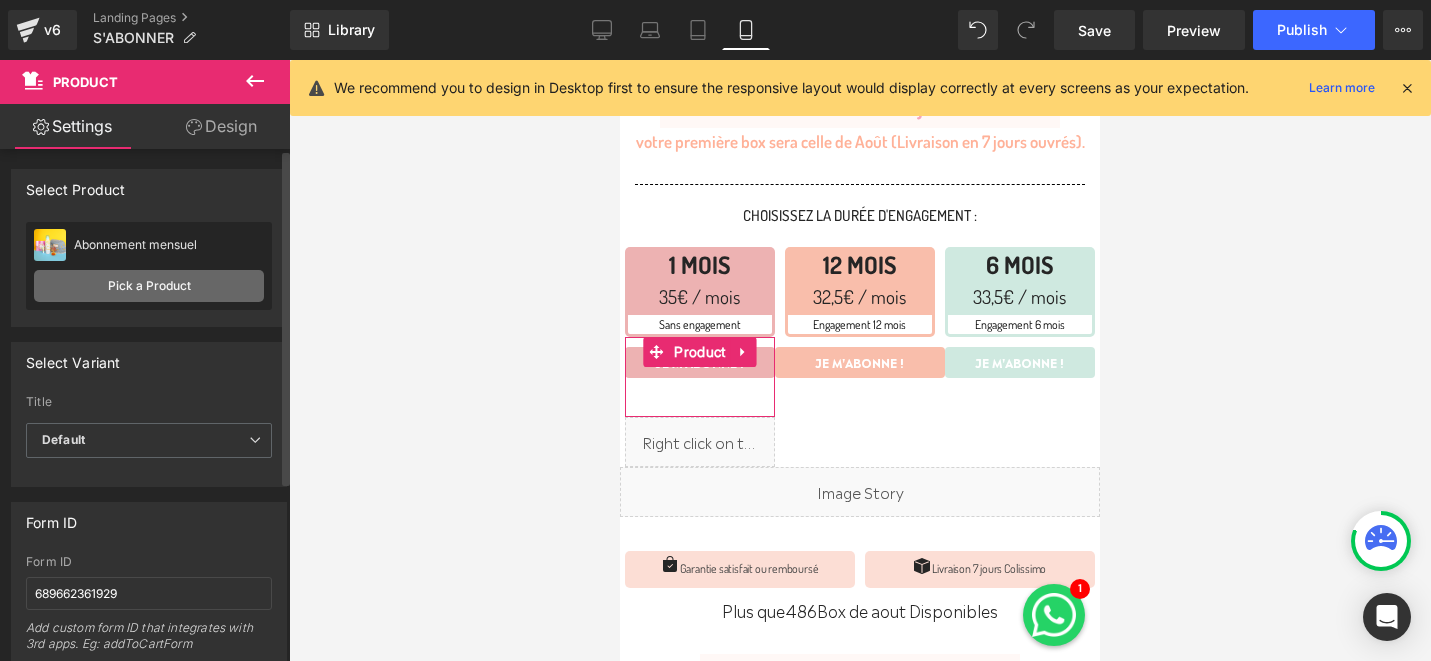 click on "Pick a Product" at bounding box center (149, 286) 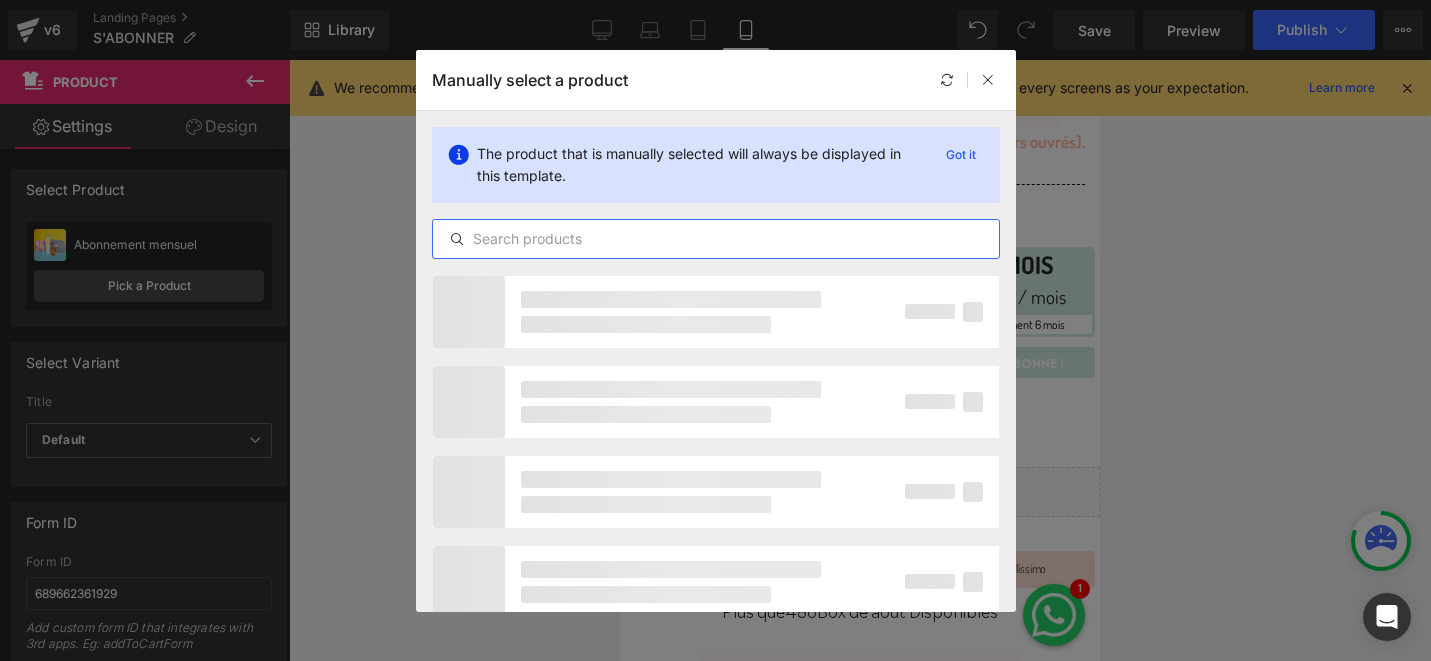 click at bounding box center [716, 239] 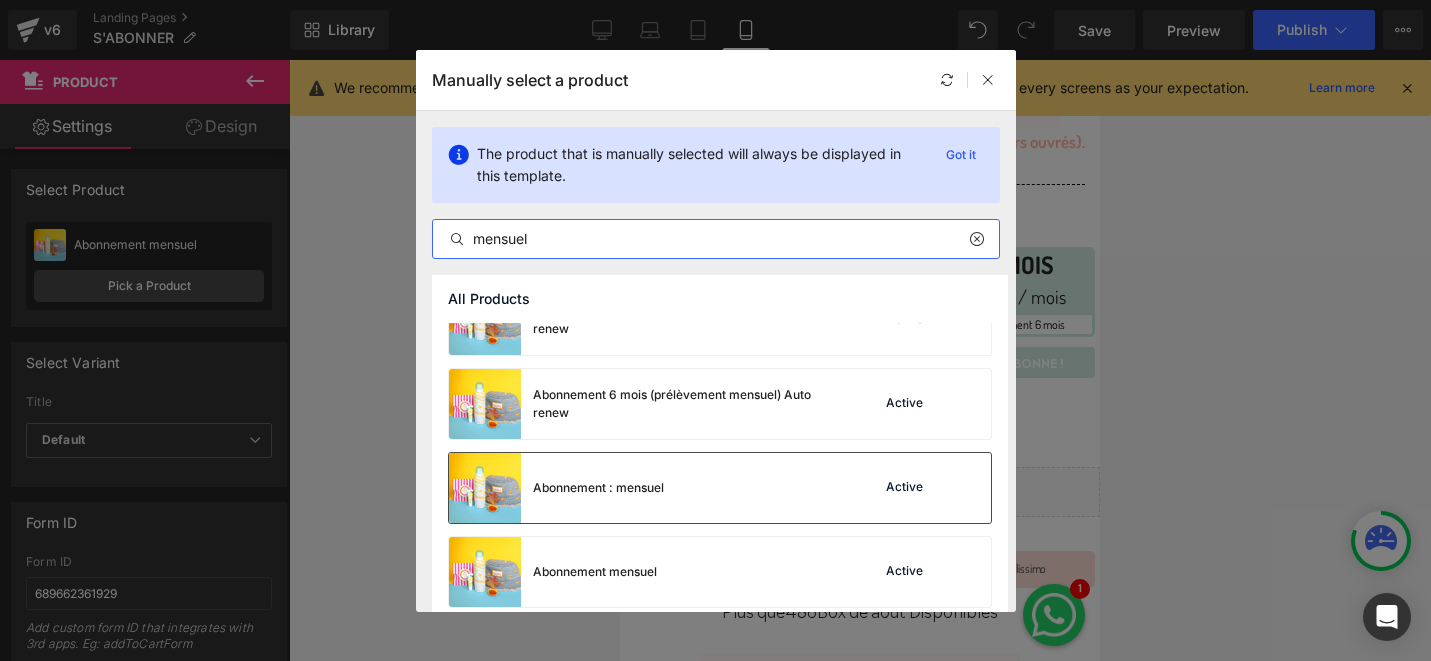 scroll, scrollTop: 142, scrollLeft: 0, axis: vertical 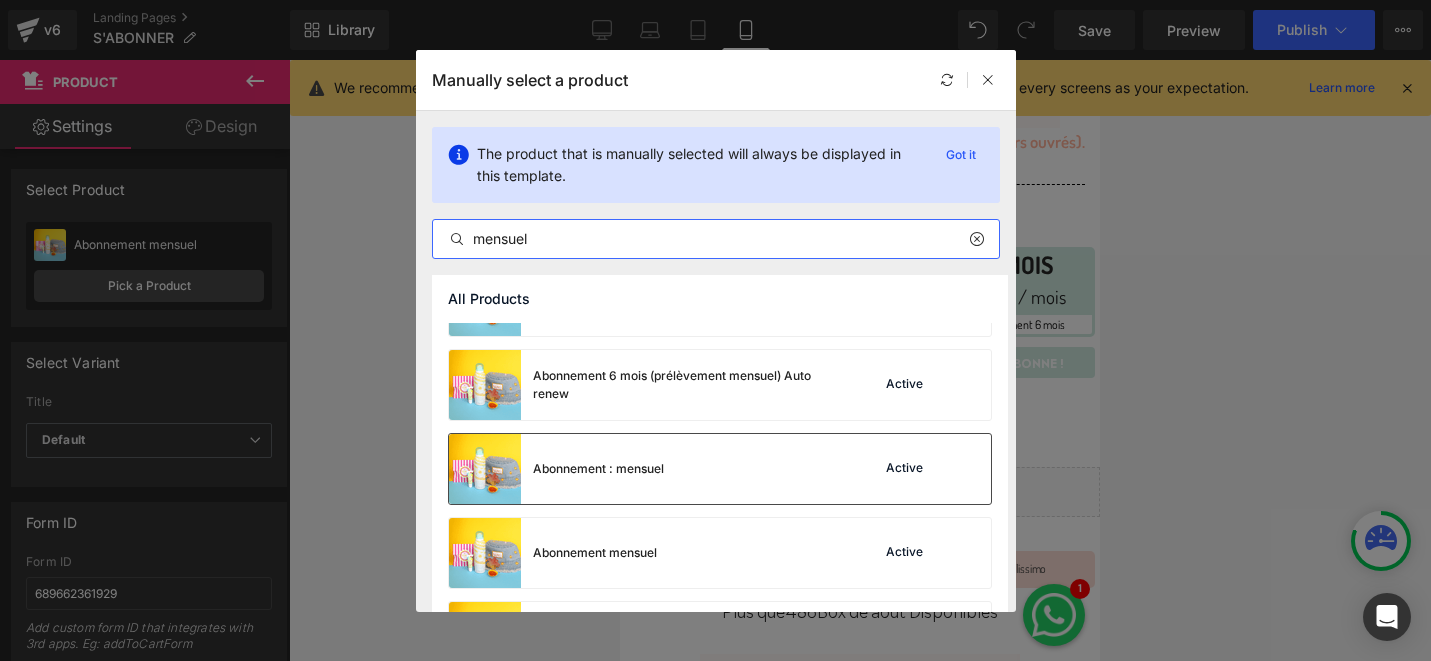 type on "mensuel" 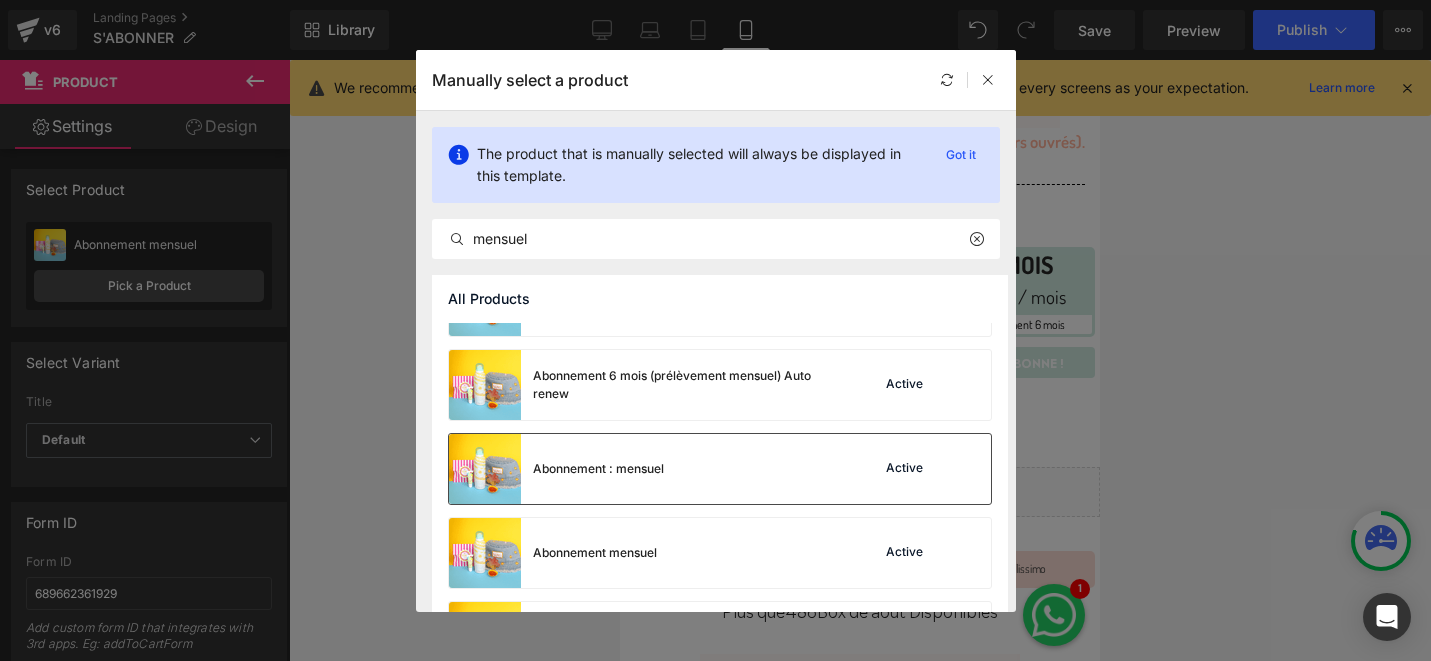 click on "Abonnement : mensuel Active" at bounding box center [720, 469] 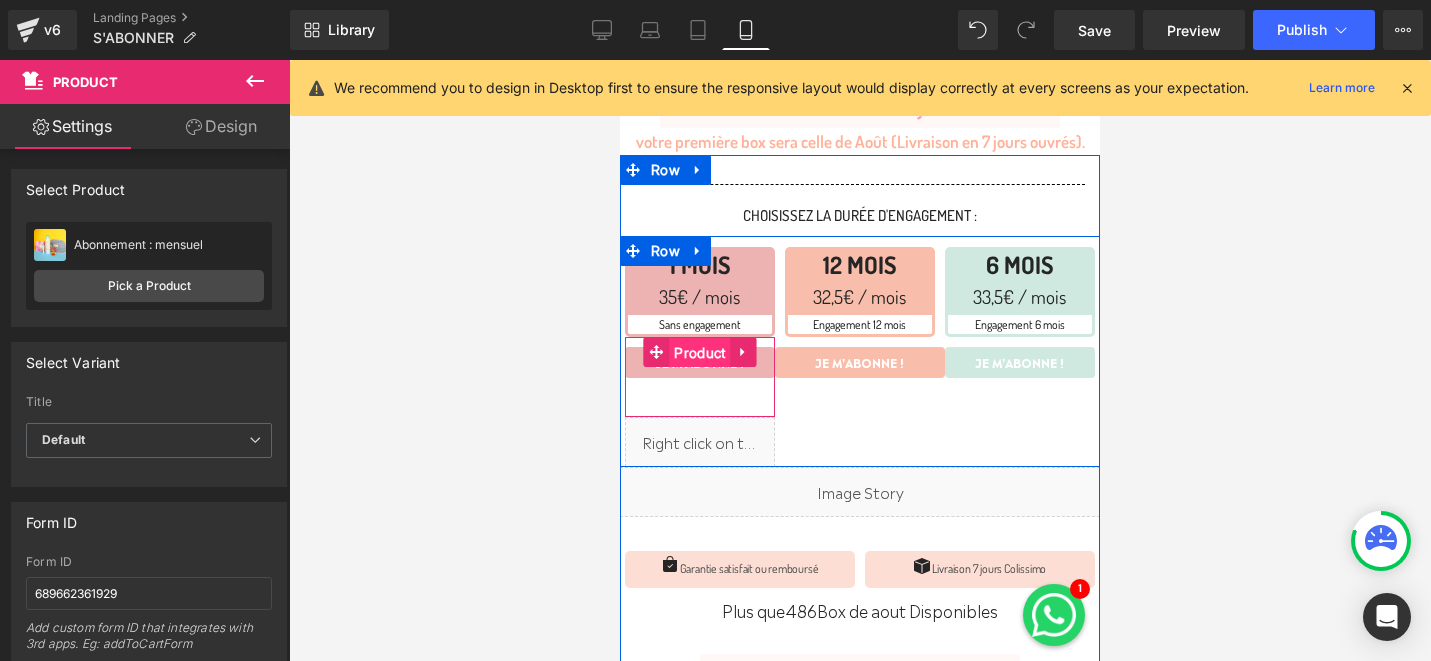 click on "Product" at bounding box center [699, 353] 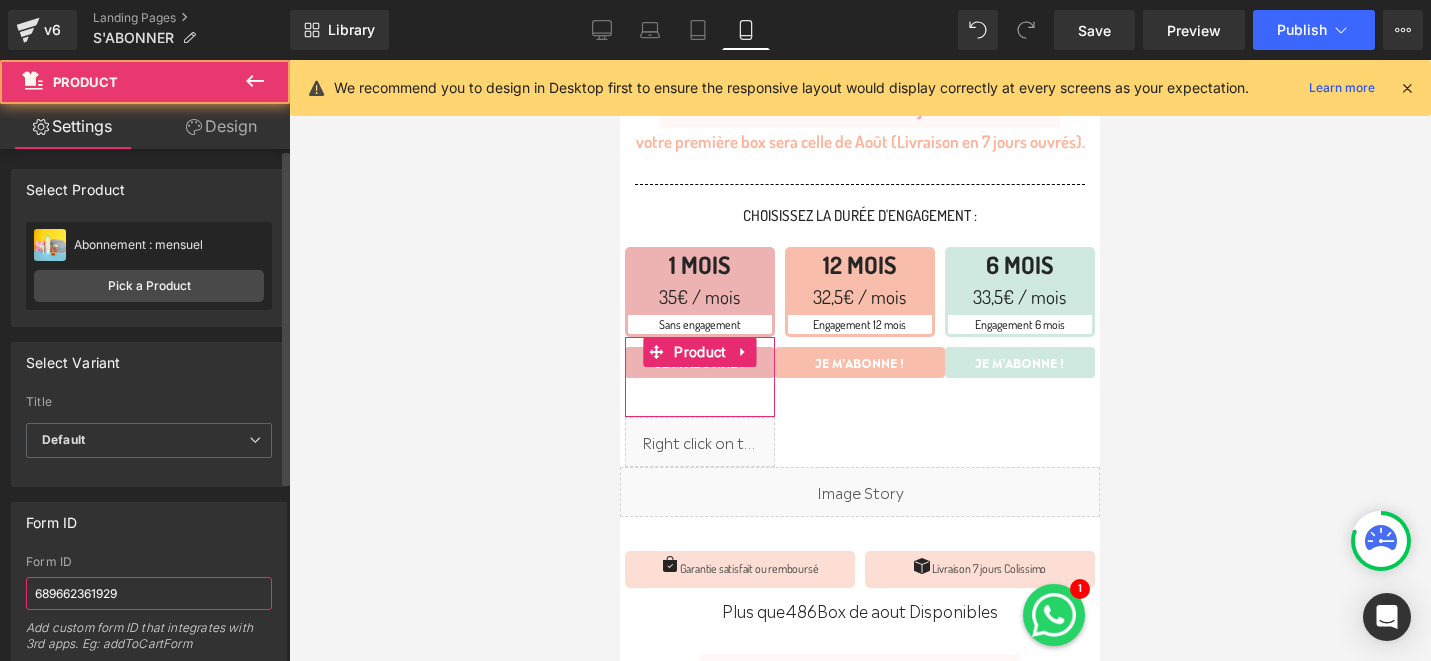click on "689662361929" at bounding box center (149, 593) 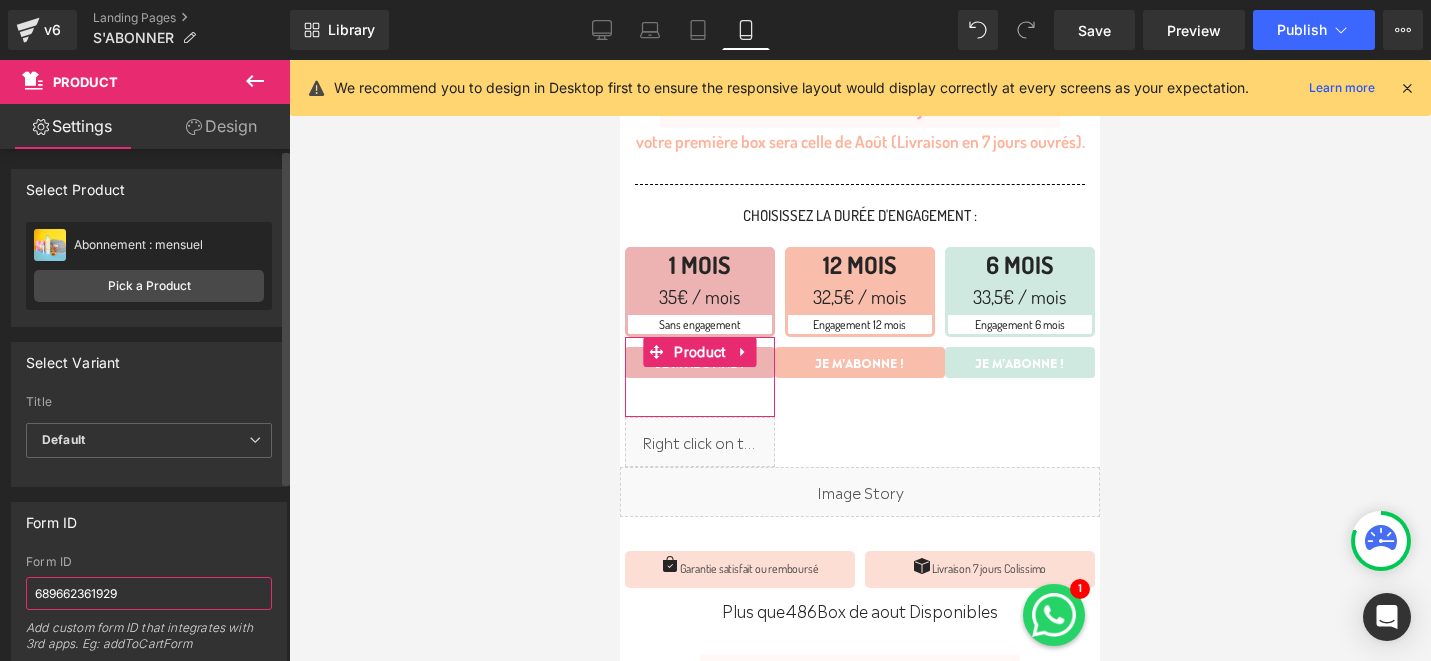 click on "689662361929" at bounding box center [149, 593] 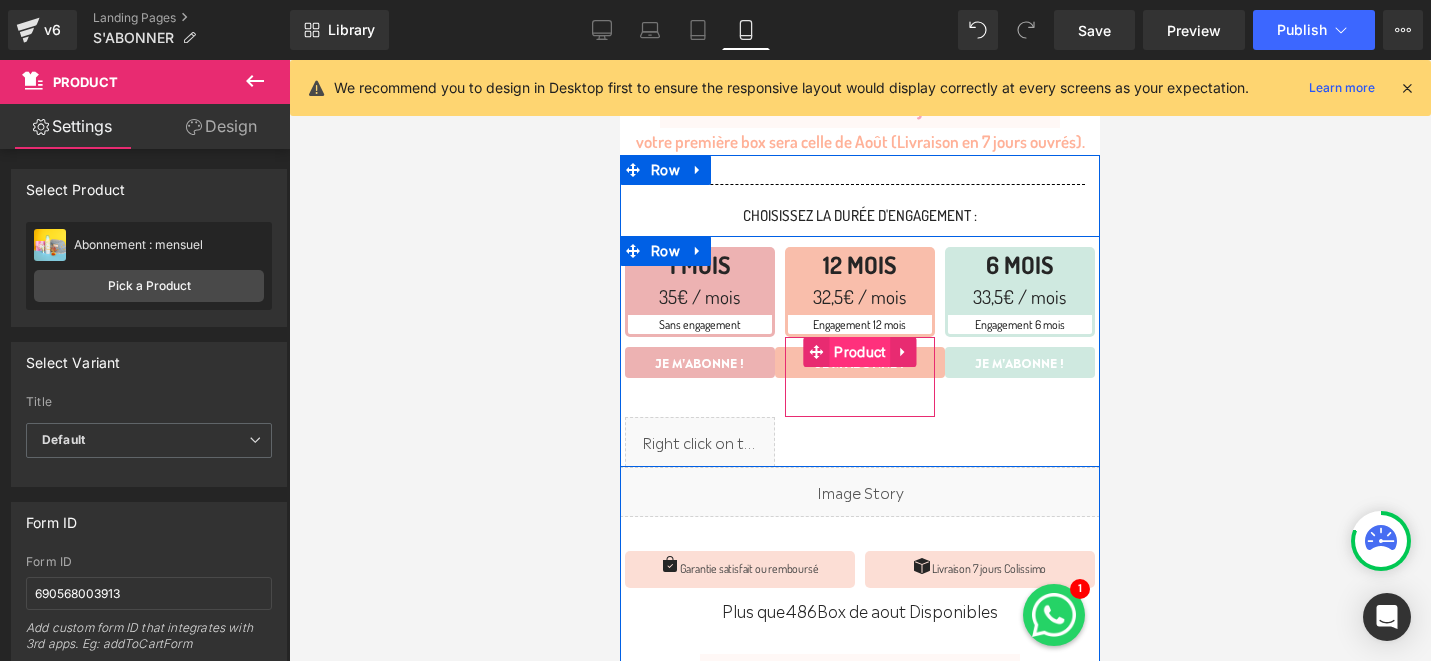 click on "Product" at bounding box center (859, 352) 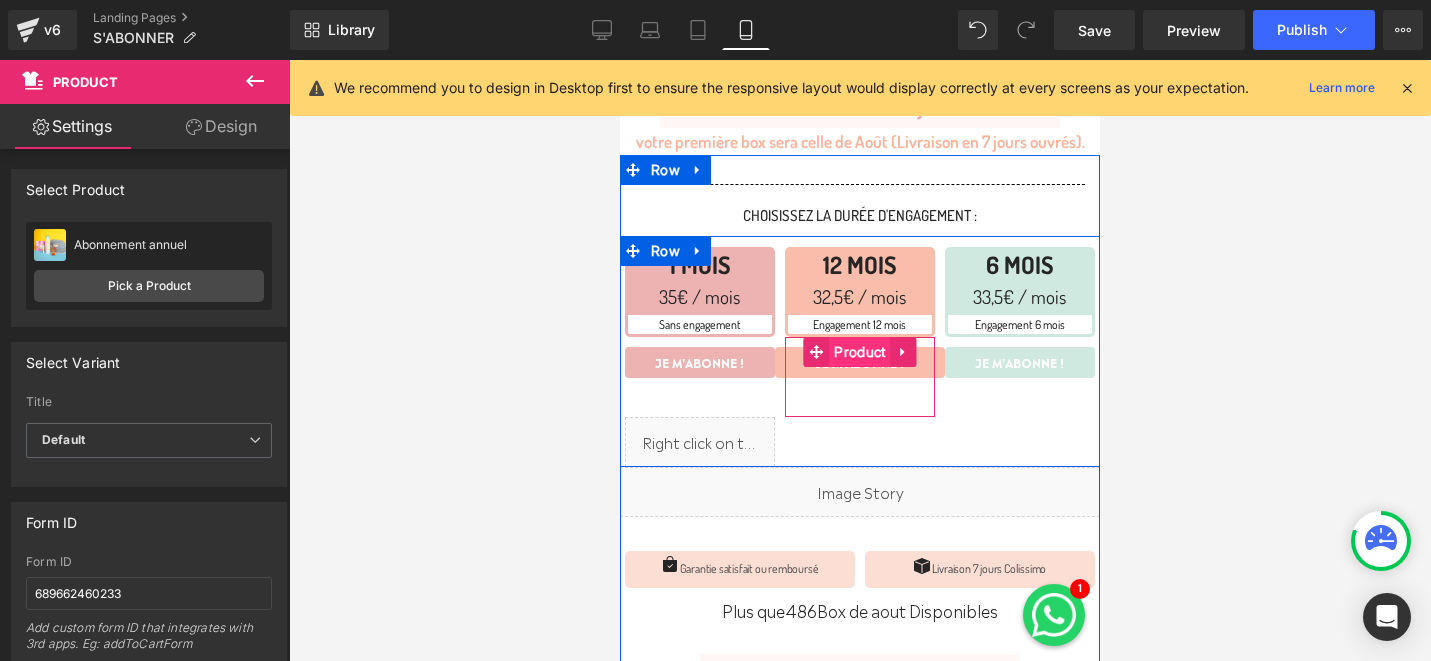 click on "Product" at bounding box center [859, 352] 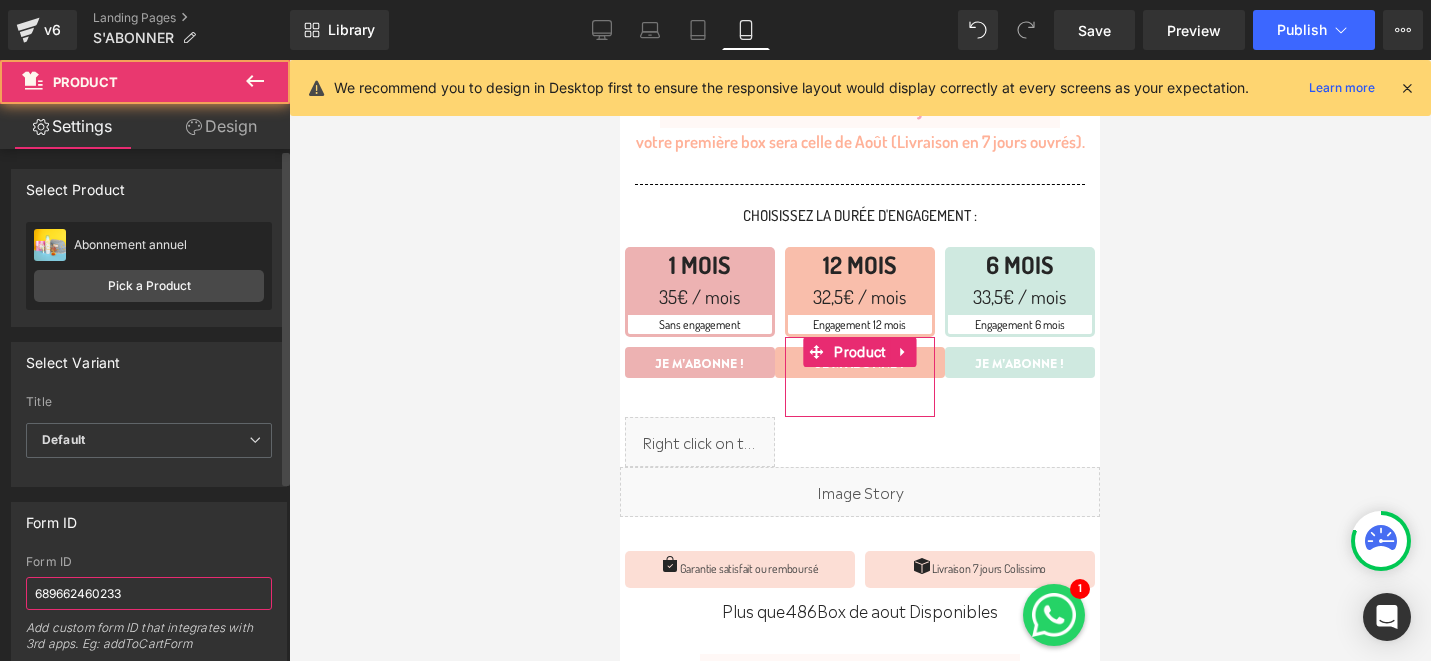 click on "689662460233" at bounding box center (149, 593) 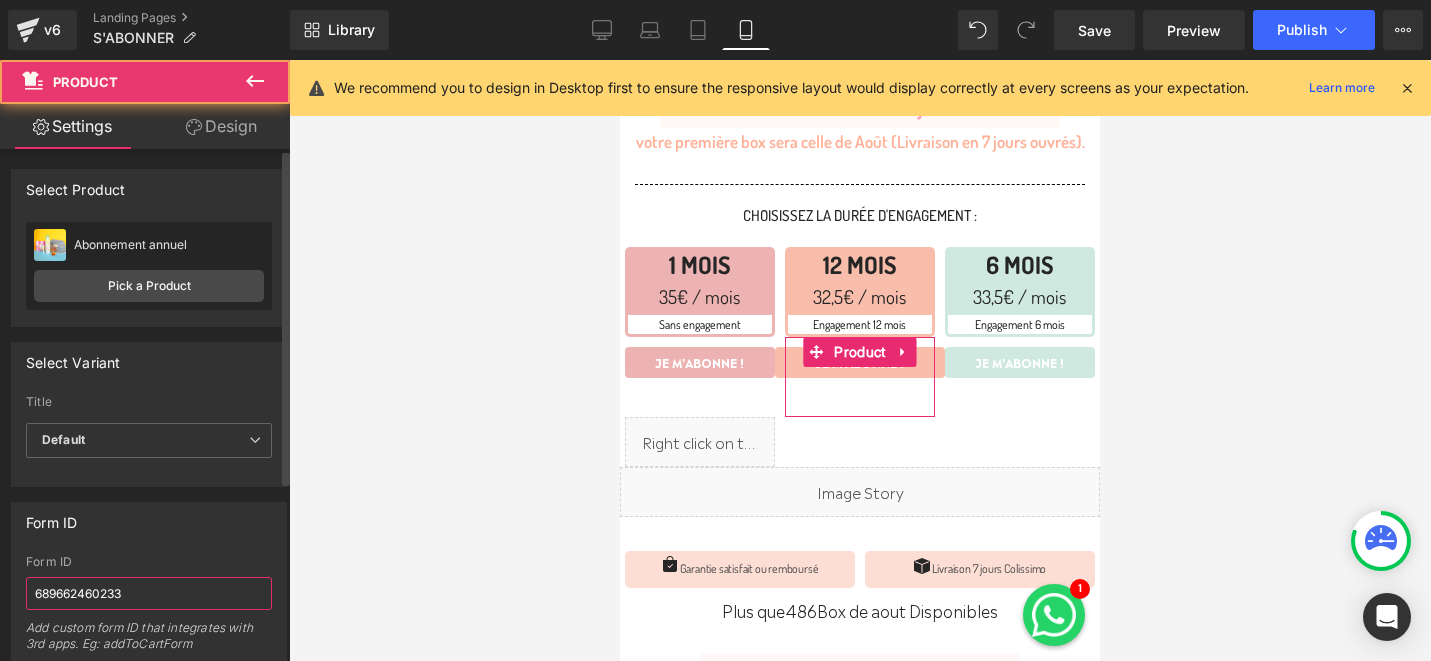 click on "689662460233" at bounding box center [149, 593] 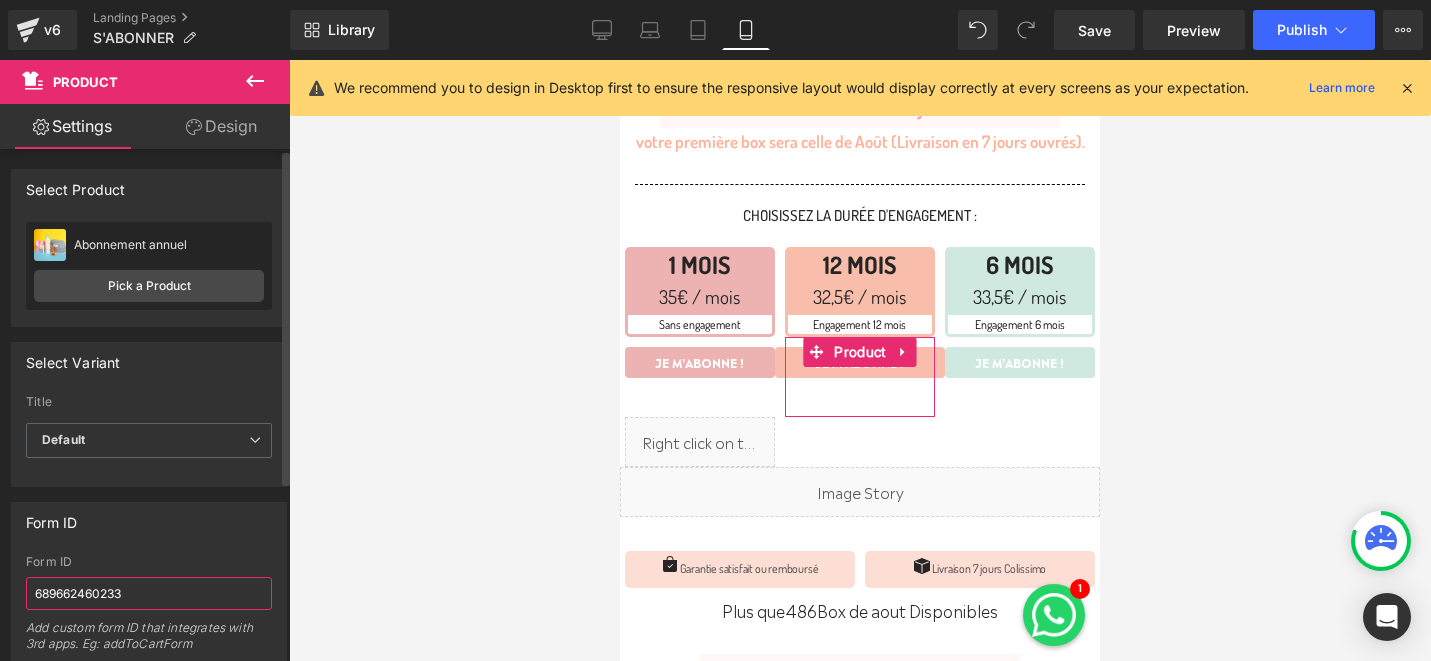 click on "689662460233" at bounding box center [149, 593] 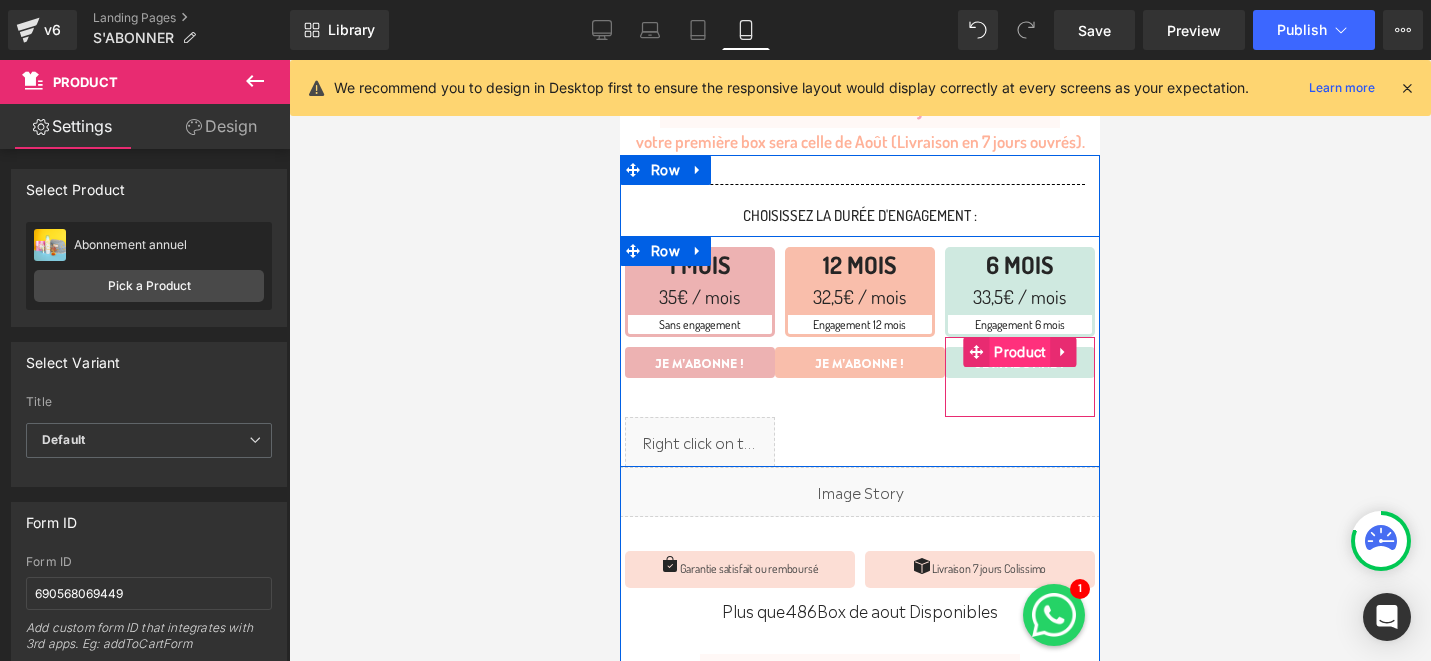 click on "Product" at bounding box center (1019, 352) 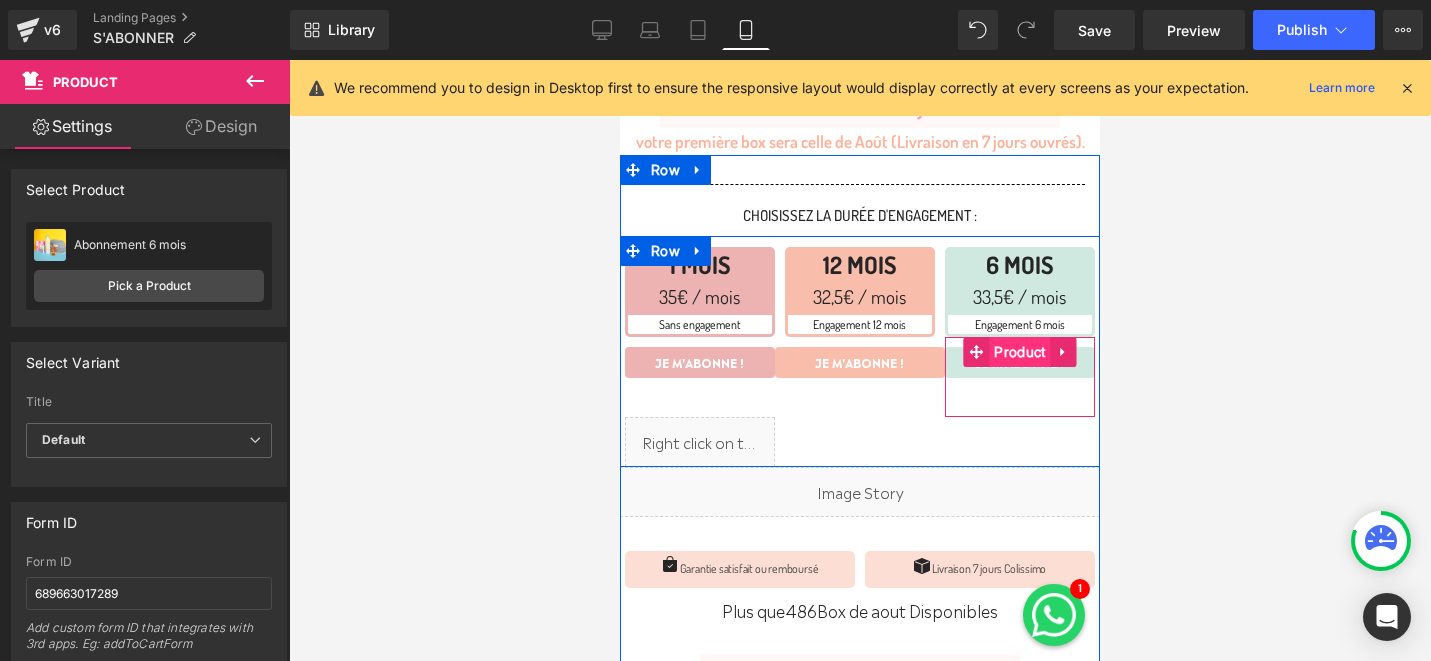 click on "Product" at bounding box center [1019, 352] 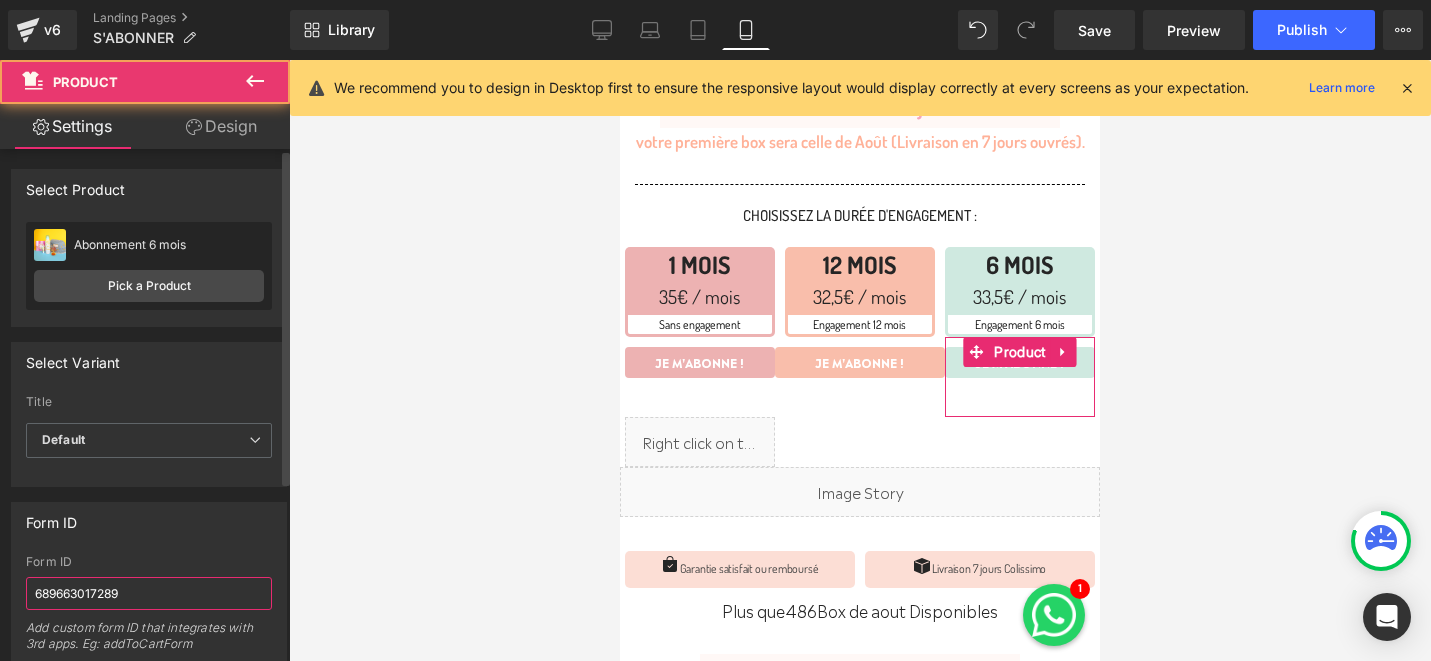 click on "689663017289" at bounding box center [149, 593] 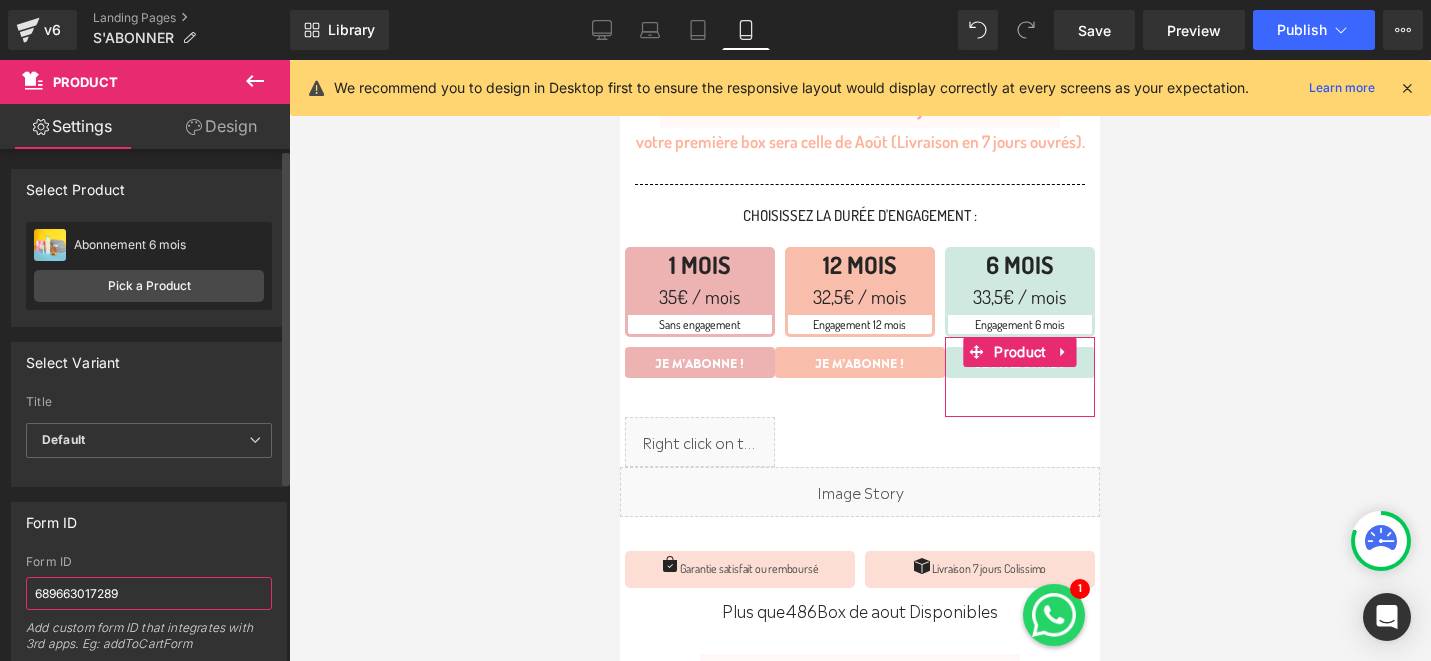 click on "689663017289" at bounding box center (149, 593) 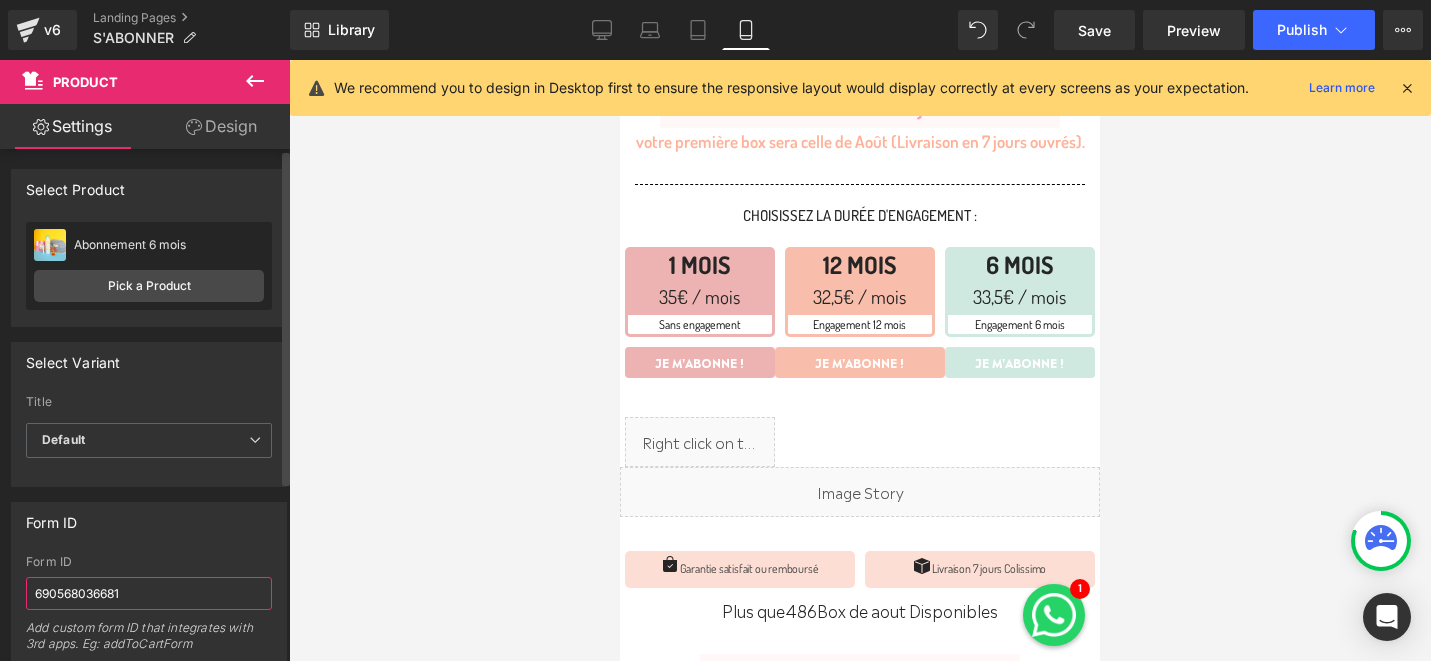 type on "690568036681" 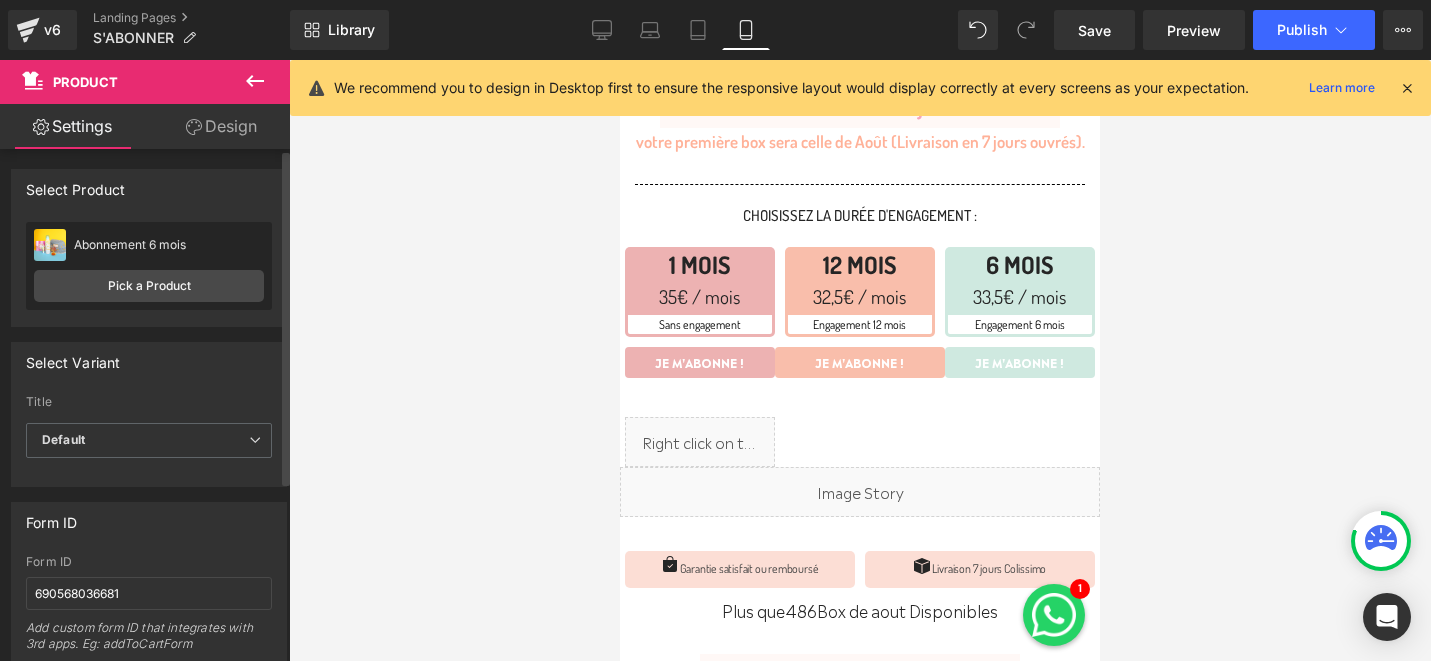 click on "Form ID" at bounding box center (149, 522) 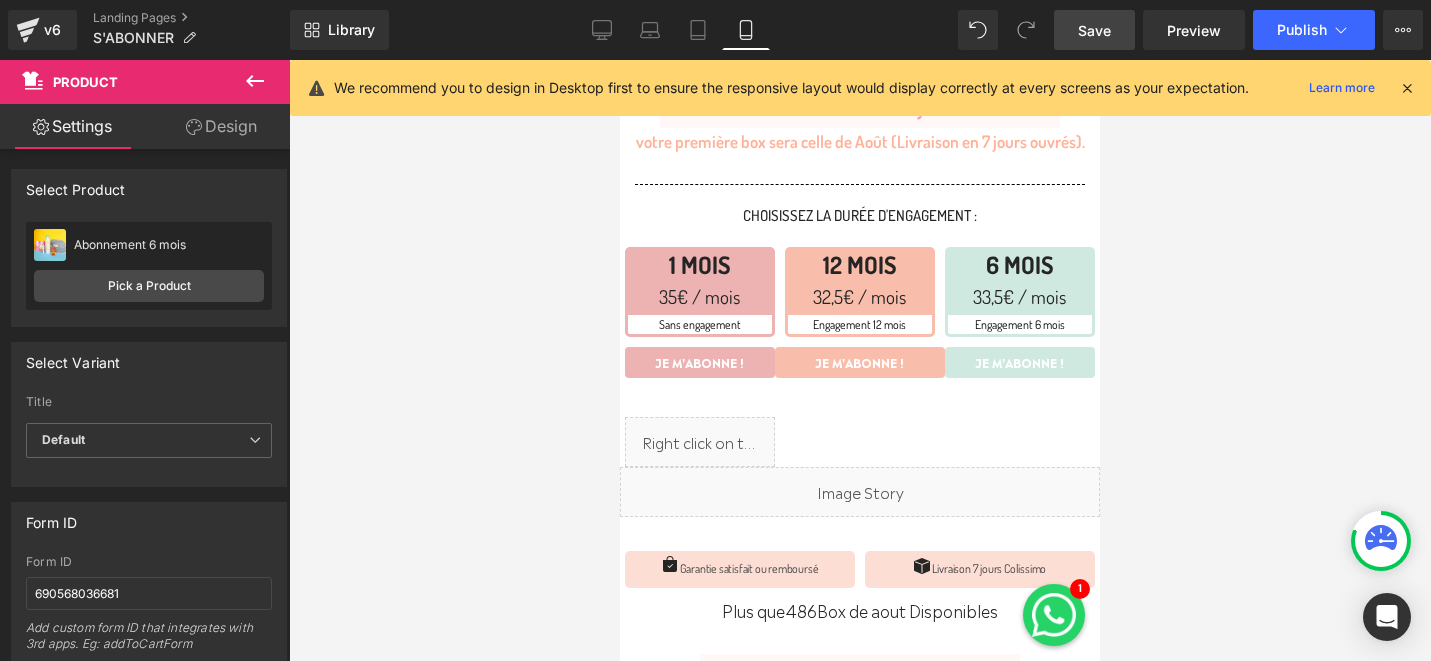 click on "Save" at bounding box center [1094, 30] 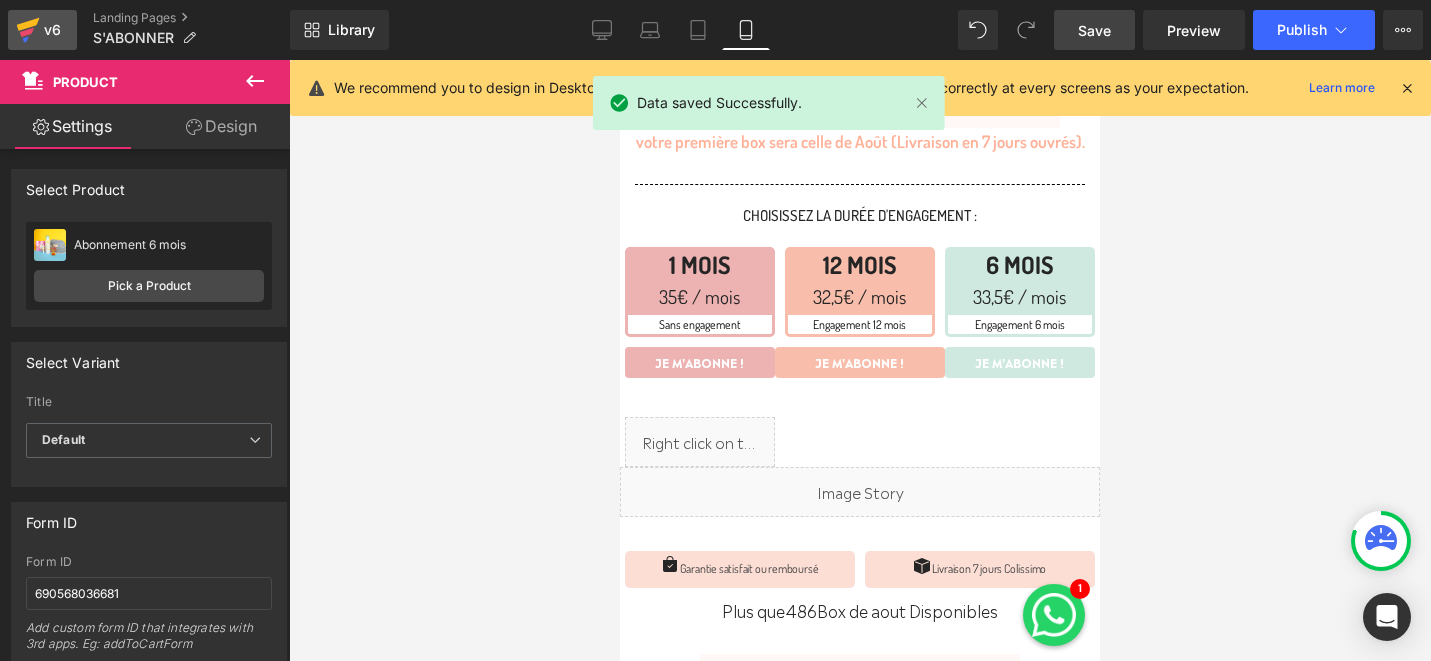 click 